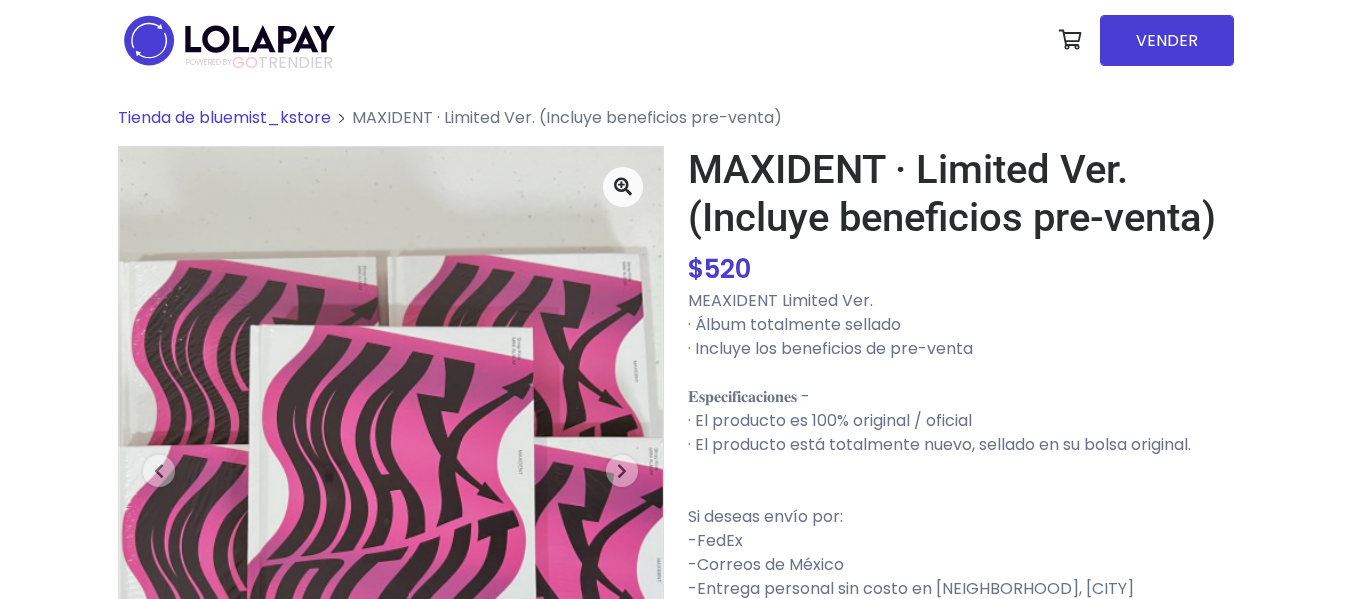 scroll, scrollTop: 0, scrollLeft: 0, axis: both 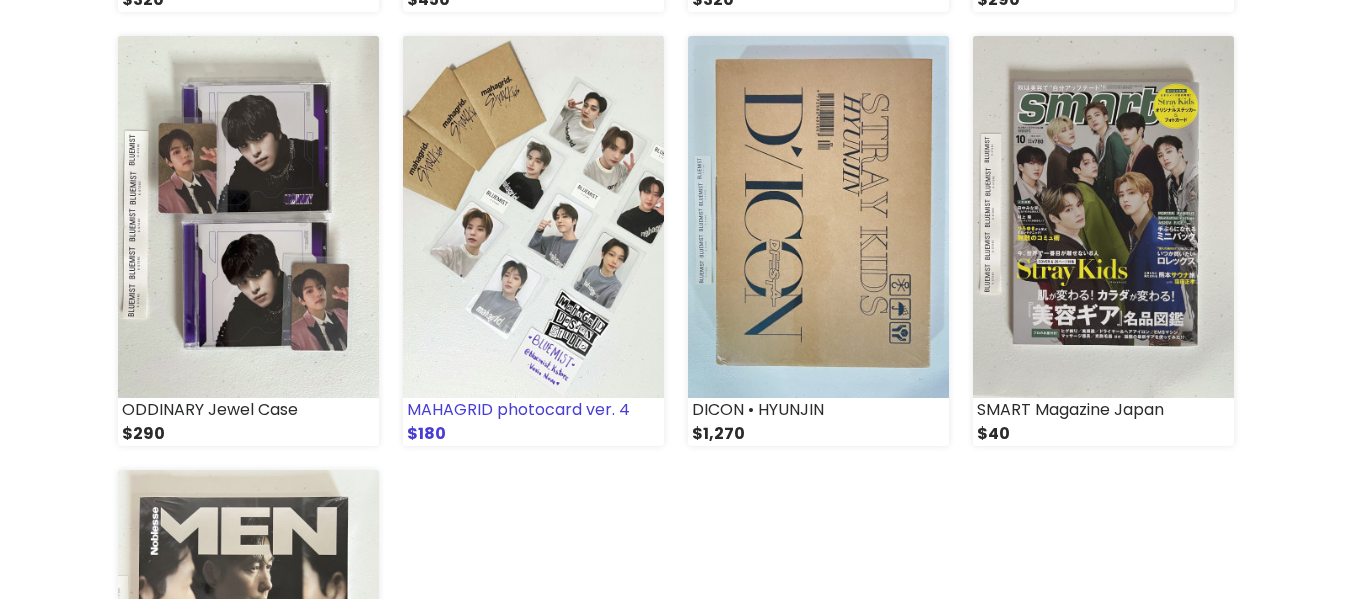 drag, startPoint x: 505, startPoint y: 103, endPoint x: 551, endPoint y: 114, distance: 47.296936 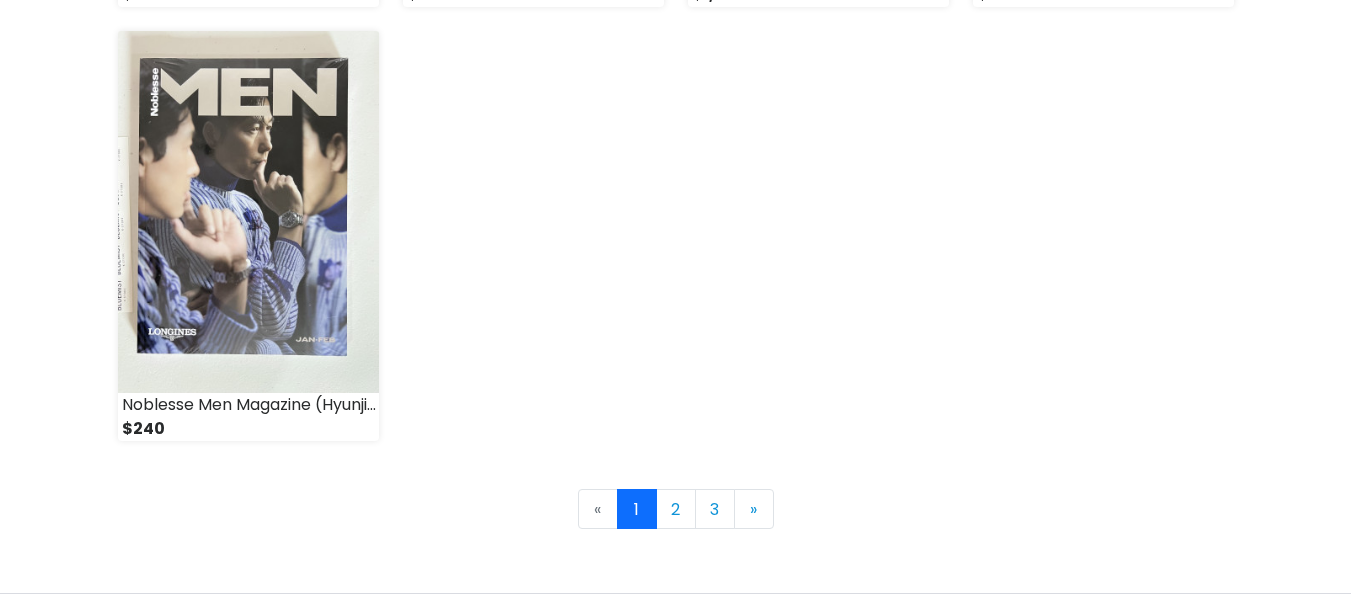 scroll, scrollTop: 3000, scrollLeft: 0, axis: vertical 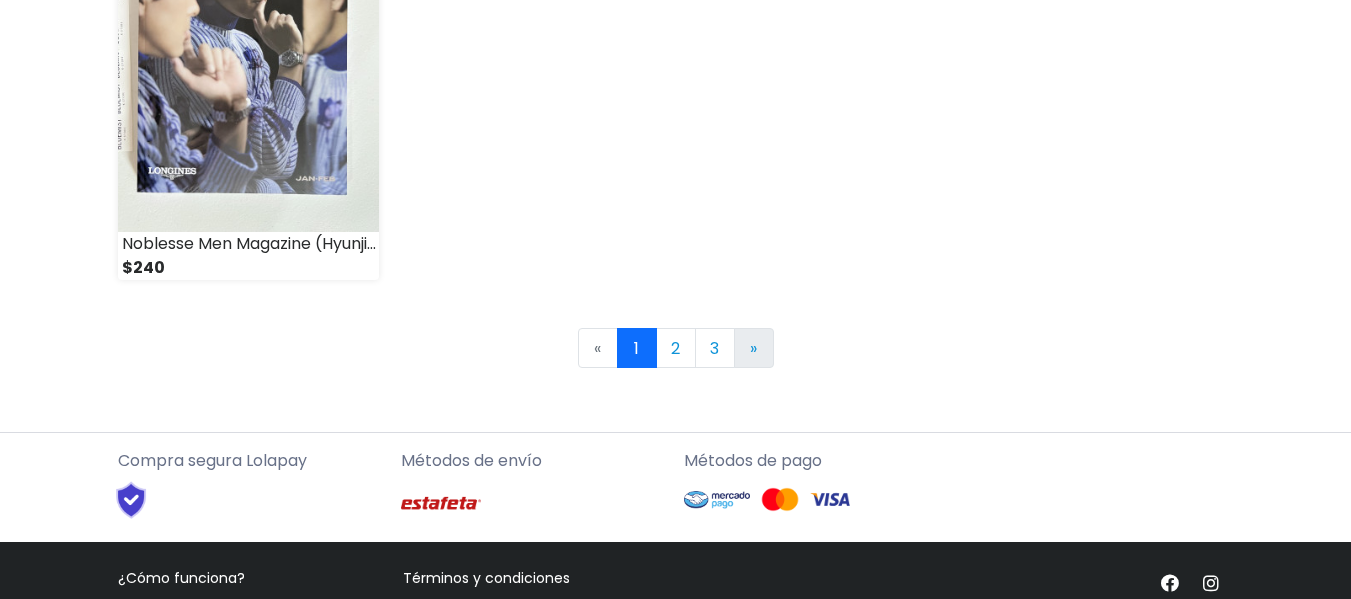 click on "»" at bounding box center [753, 348] 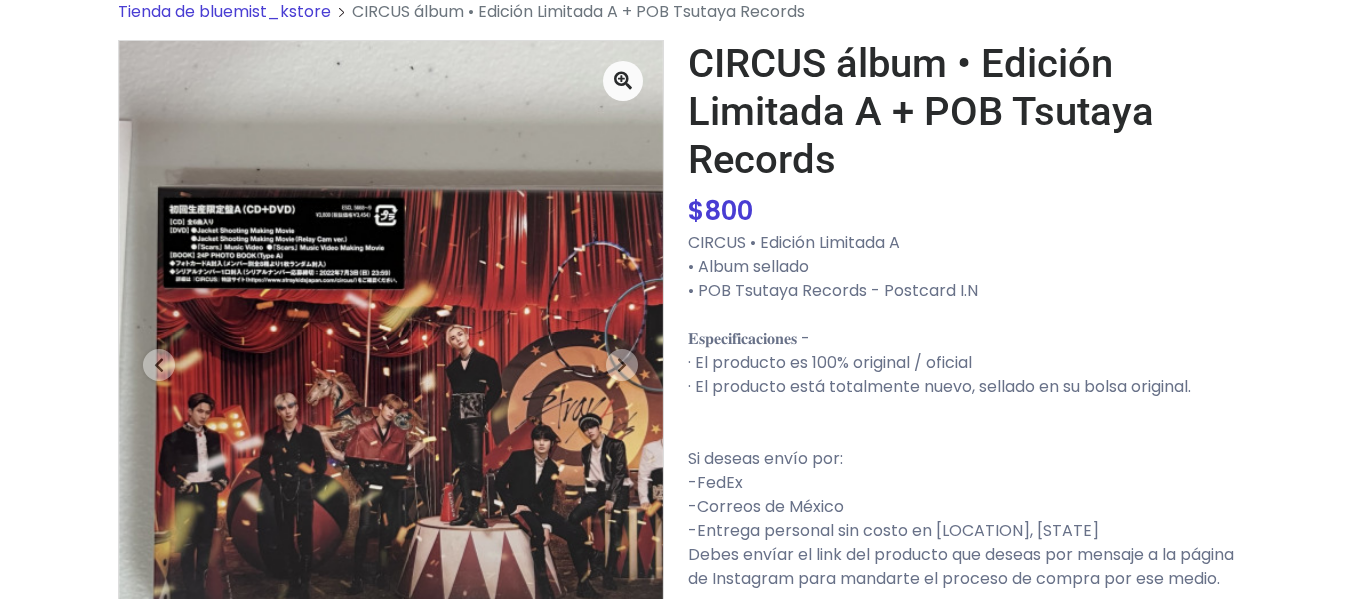 scroll, scrollTop: 200, scrollLeft: 0, axis: vertical 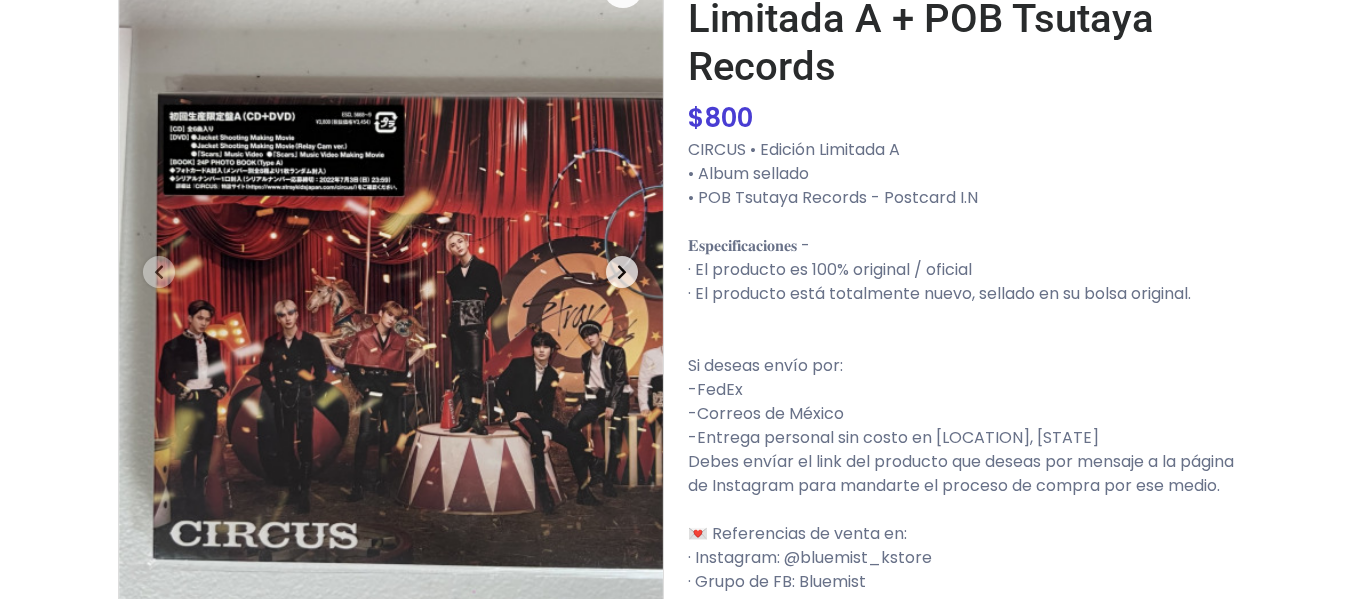 click at bounding box center (622, 272) 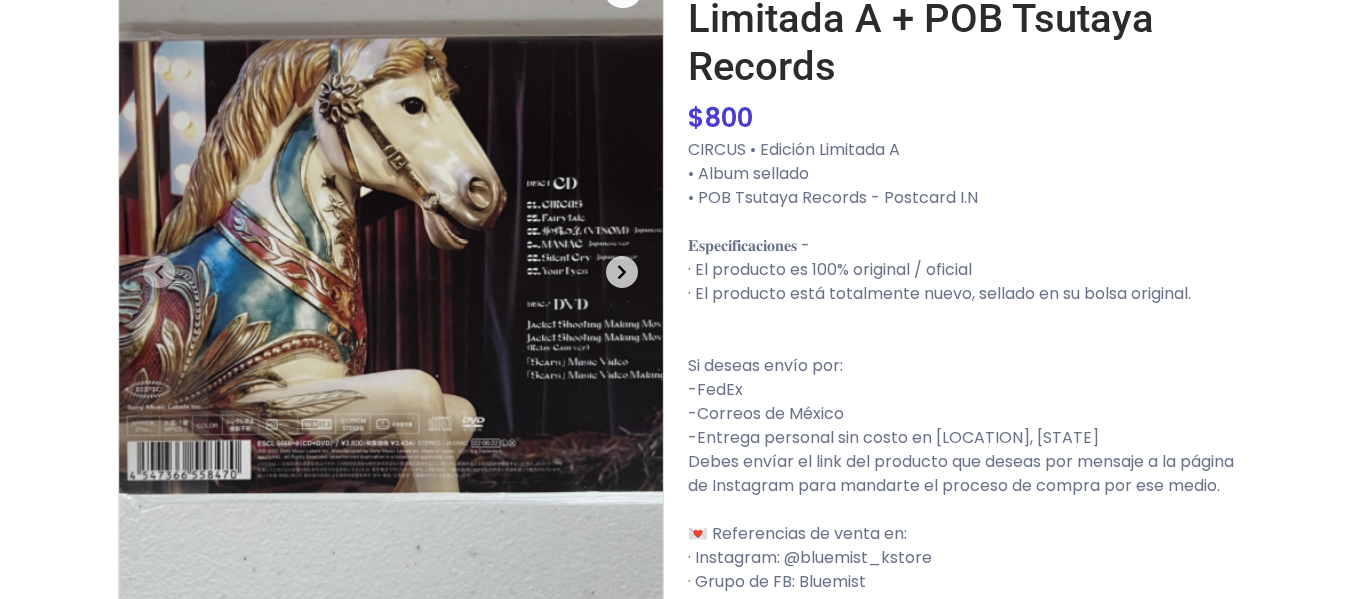 click at bounding box center [622, 272] 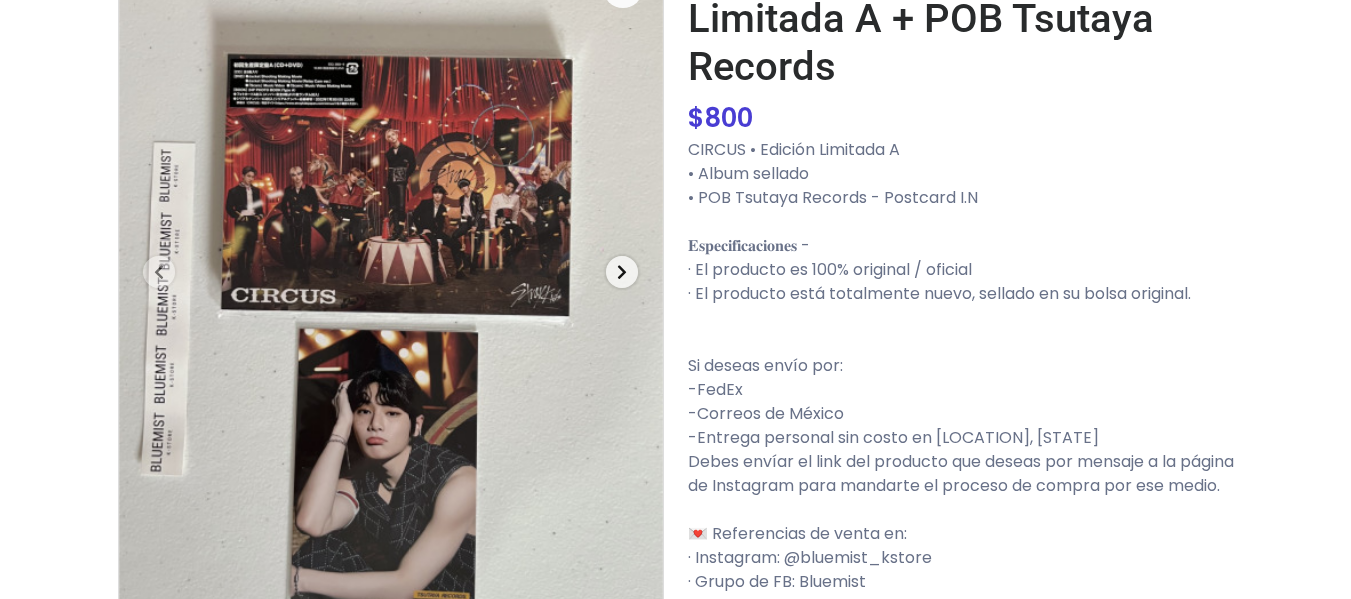 click at bounding box center (622, 272) 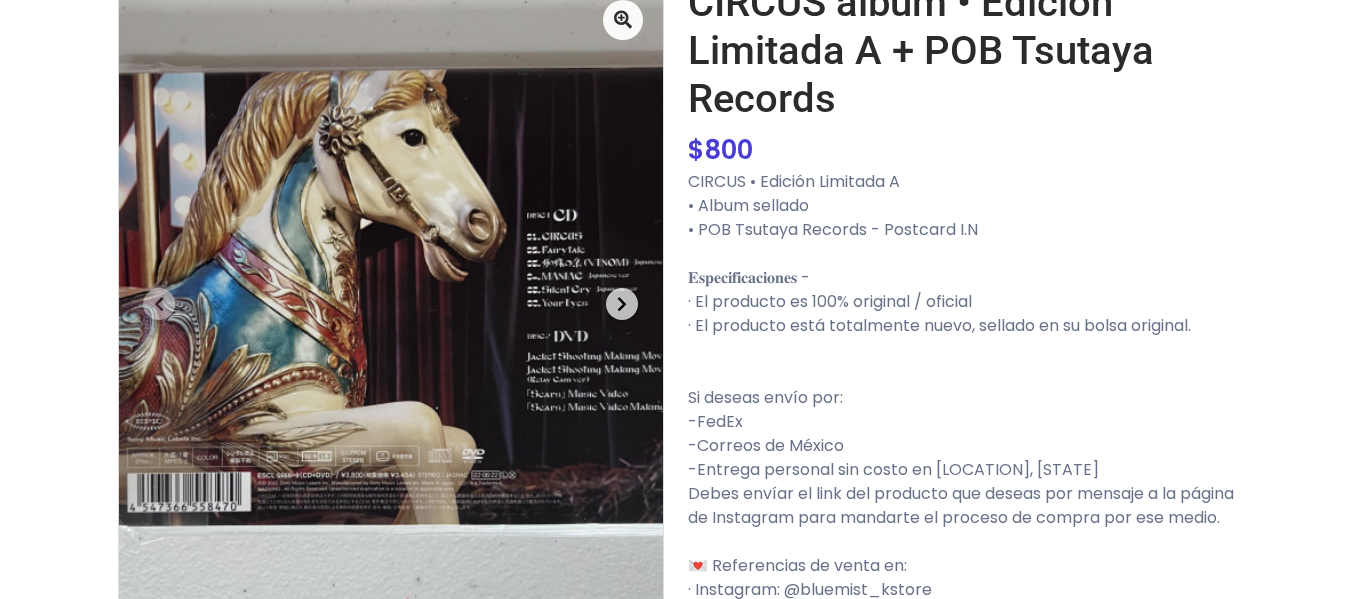 scroll, scrollTop: 0, scrollLeft: 0, axis: both 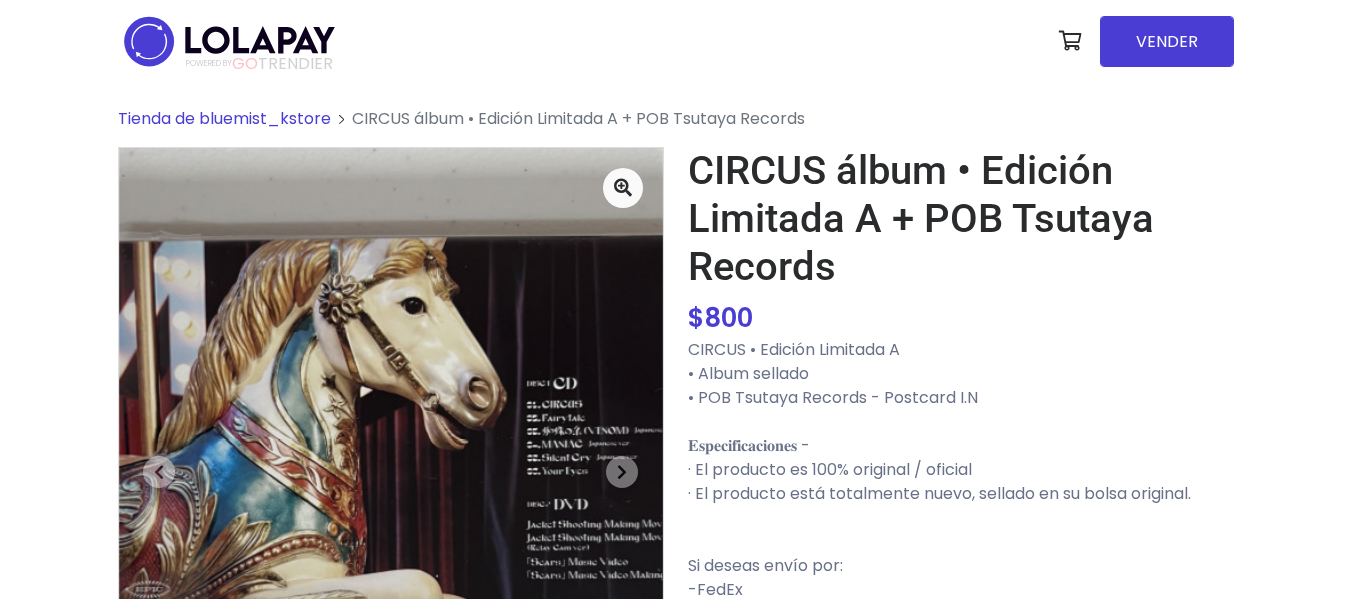 click at bounding box center [229, 41] 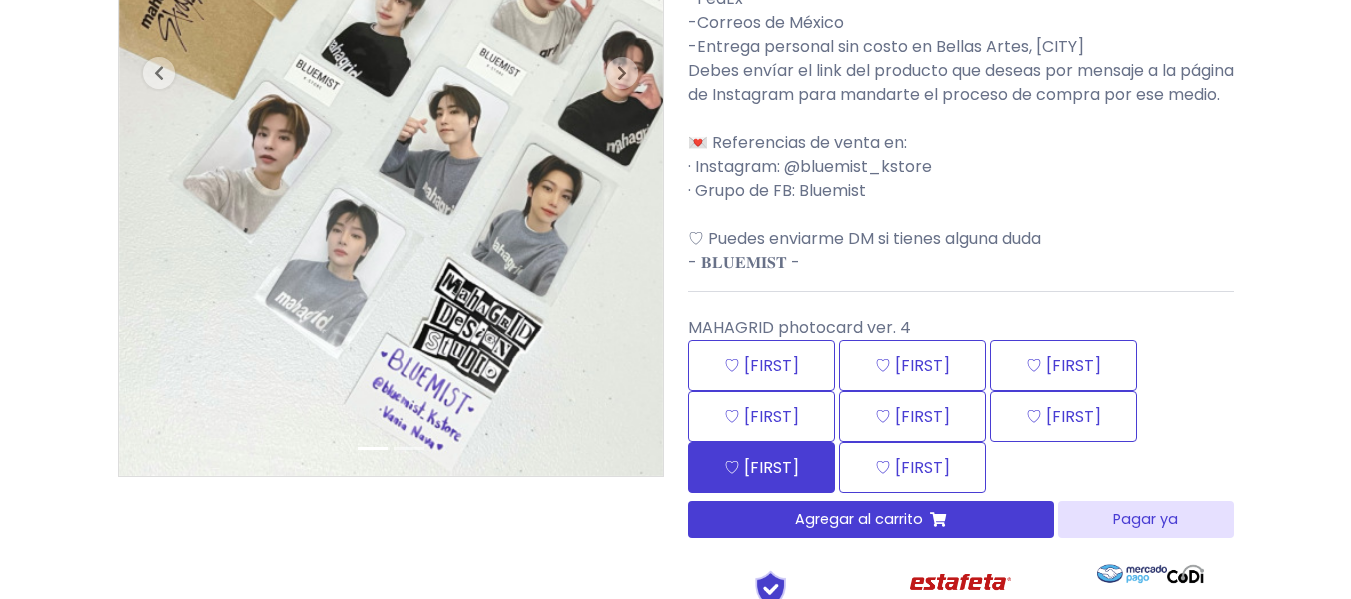 scroll, scrollTop: 400, scrollLeft: 0, axis: vertical 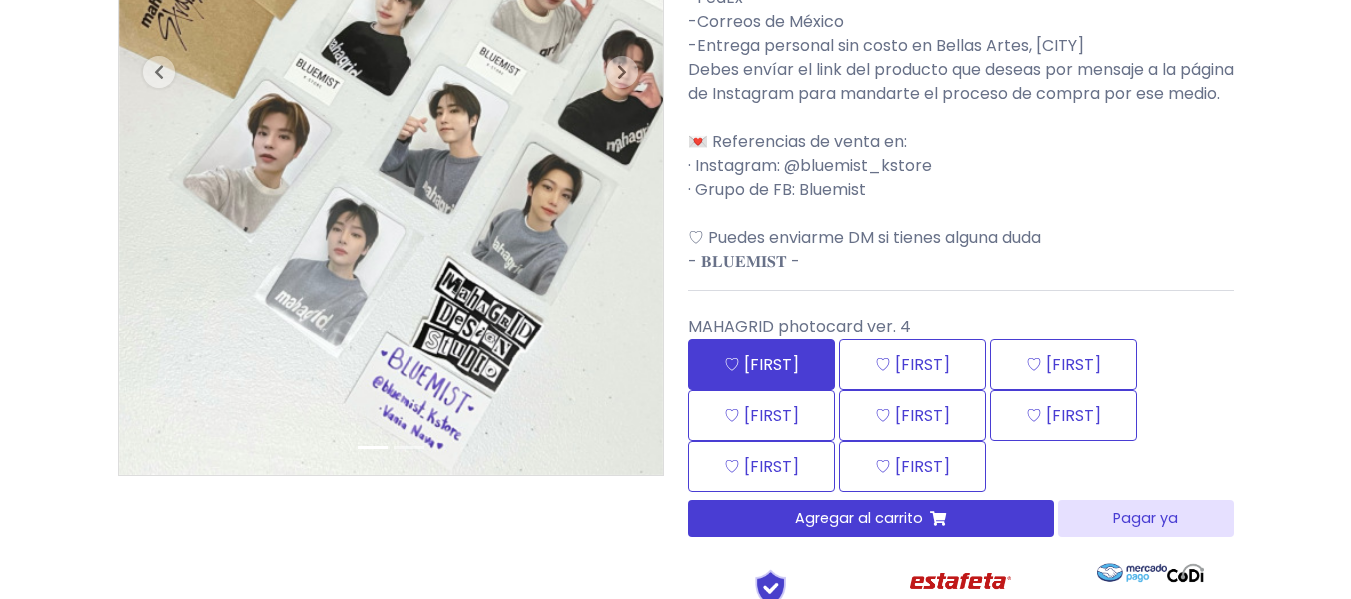 click on "♡ Bang Chan" at bounding box center (761, 364) 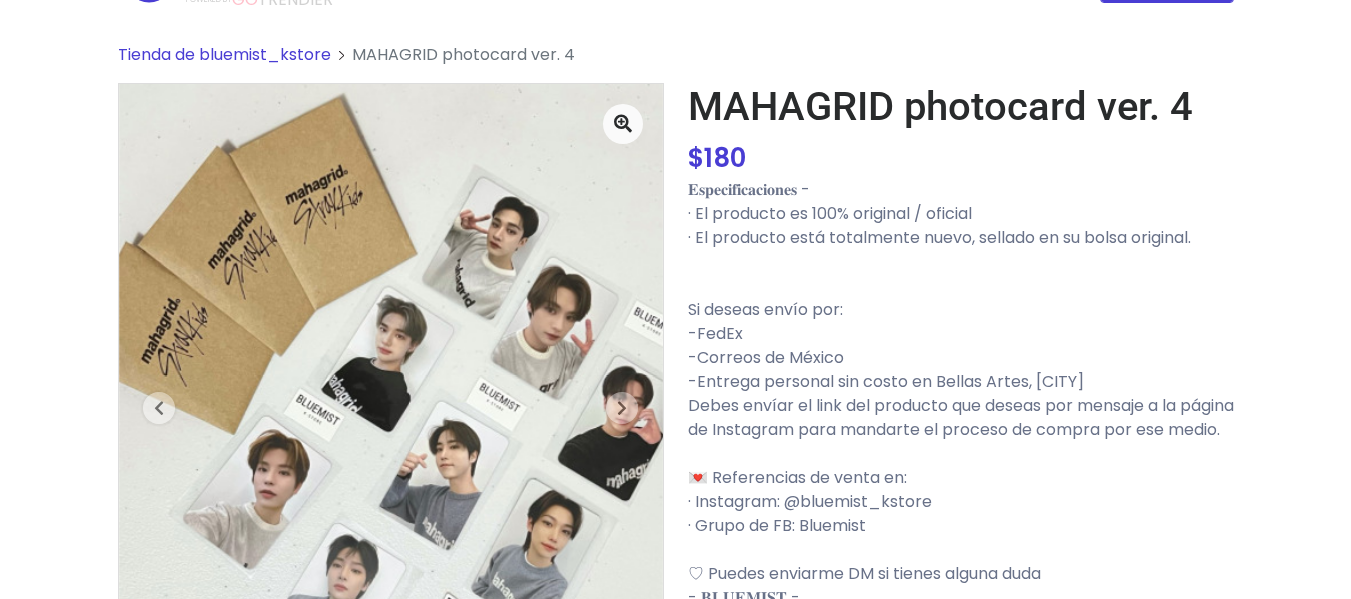 scroll, scrollTop: 0, scrollLeft: 0, axis: both 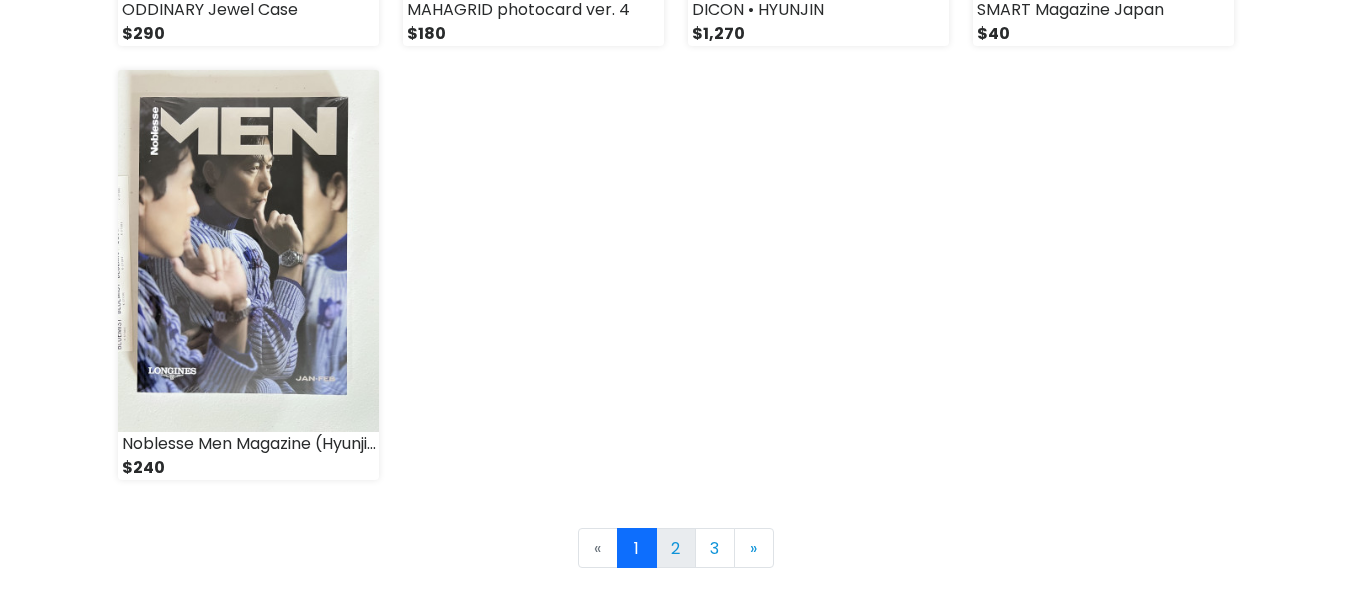 click on "2" at bounding box center [676, 548] 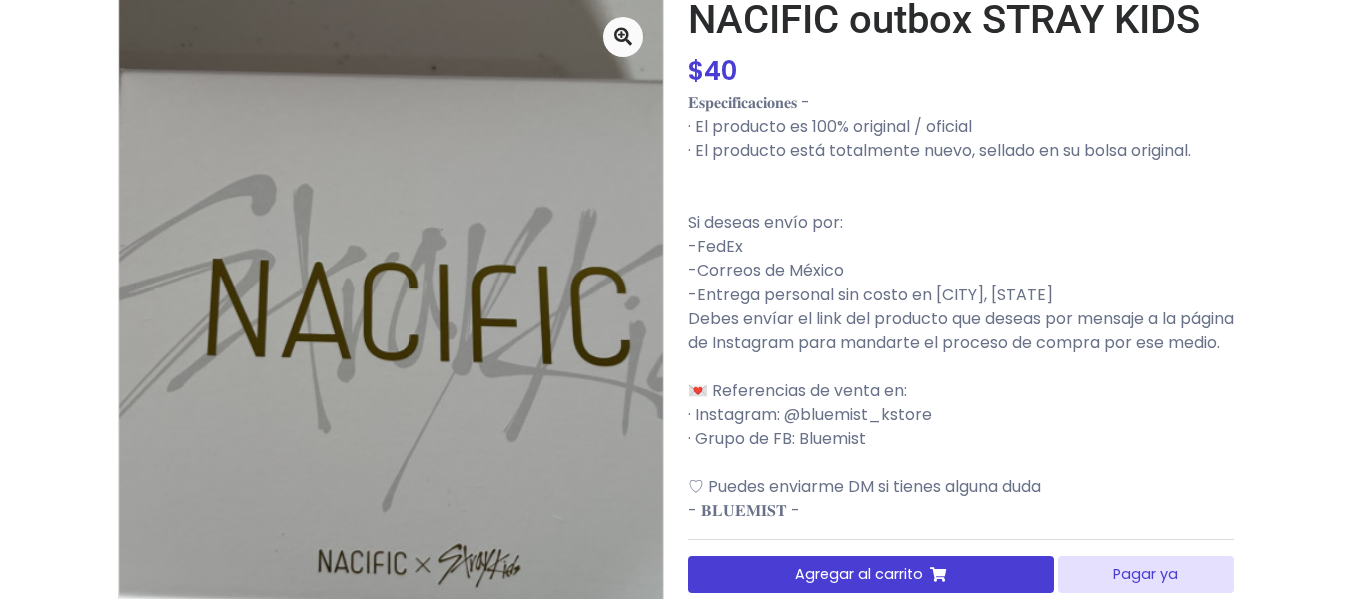 scroll, scrollTop: 70, scrollLeft: 0, axis: vertical 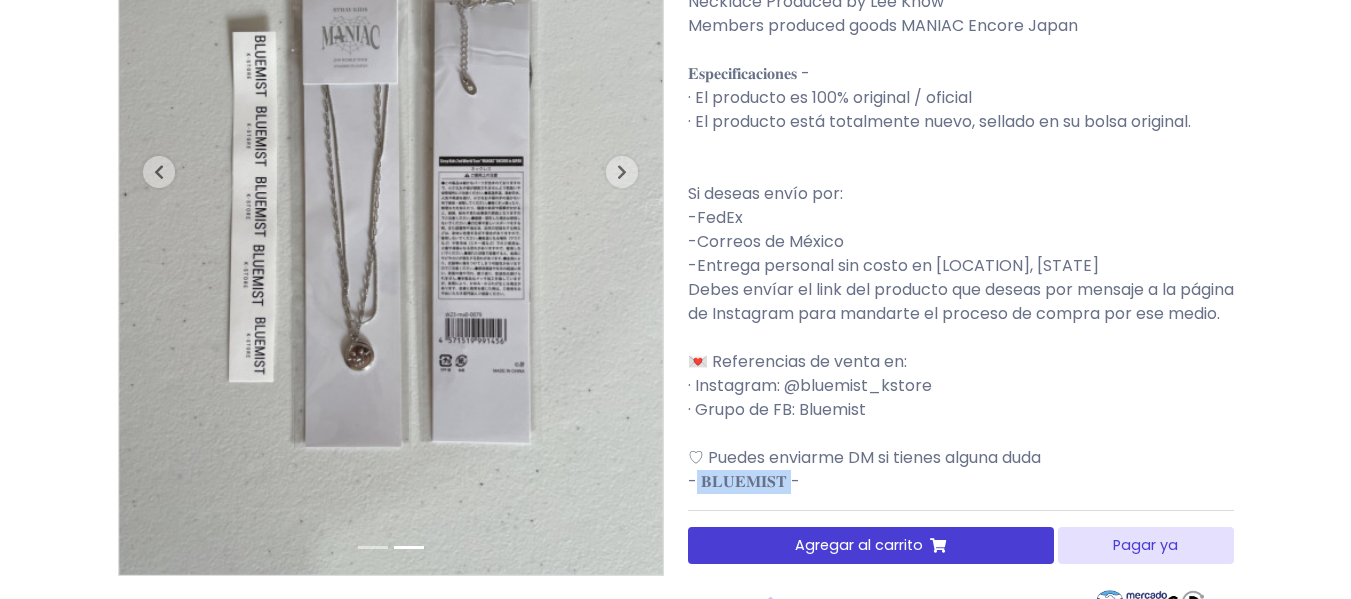 drag, startPoint x: 781, startPoint y: 507, endPoint x: 698, endPoint y: 515, distance: 83.38465 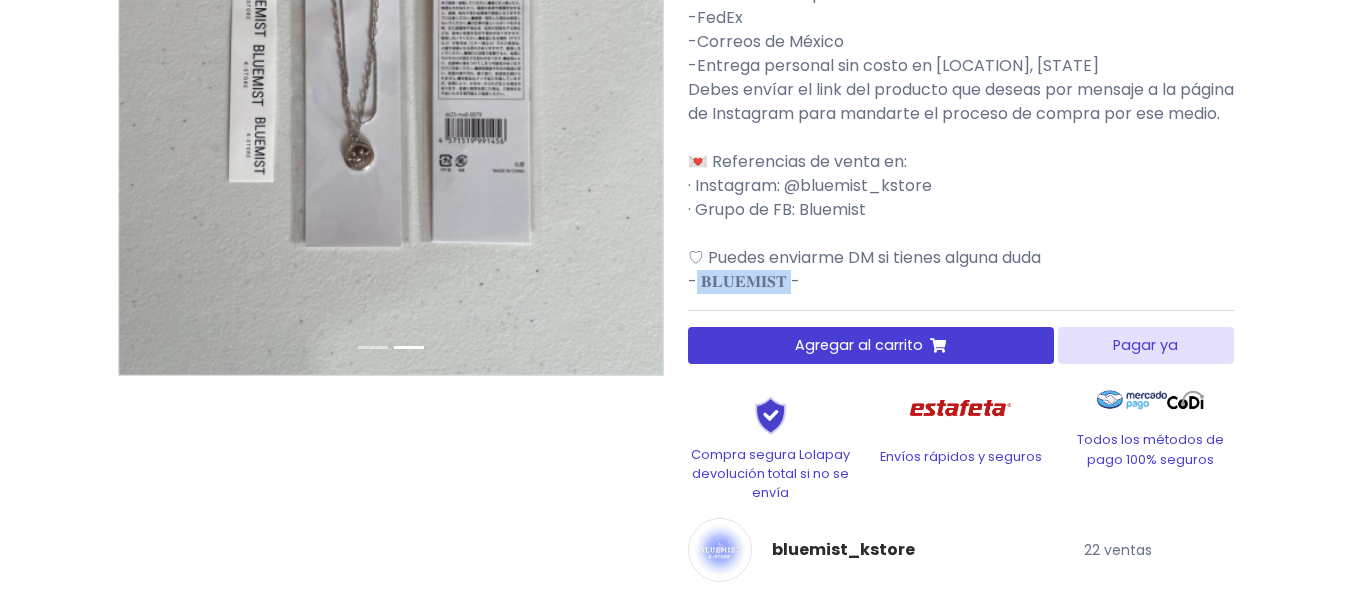 scroll, scrollTop: 690, scrollLeft: 0, axis: vertical 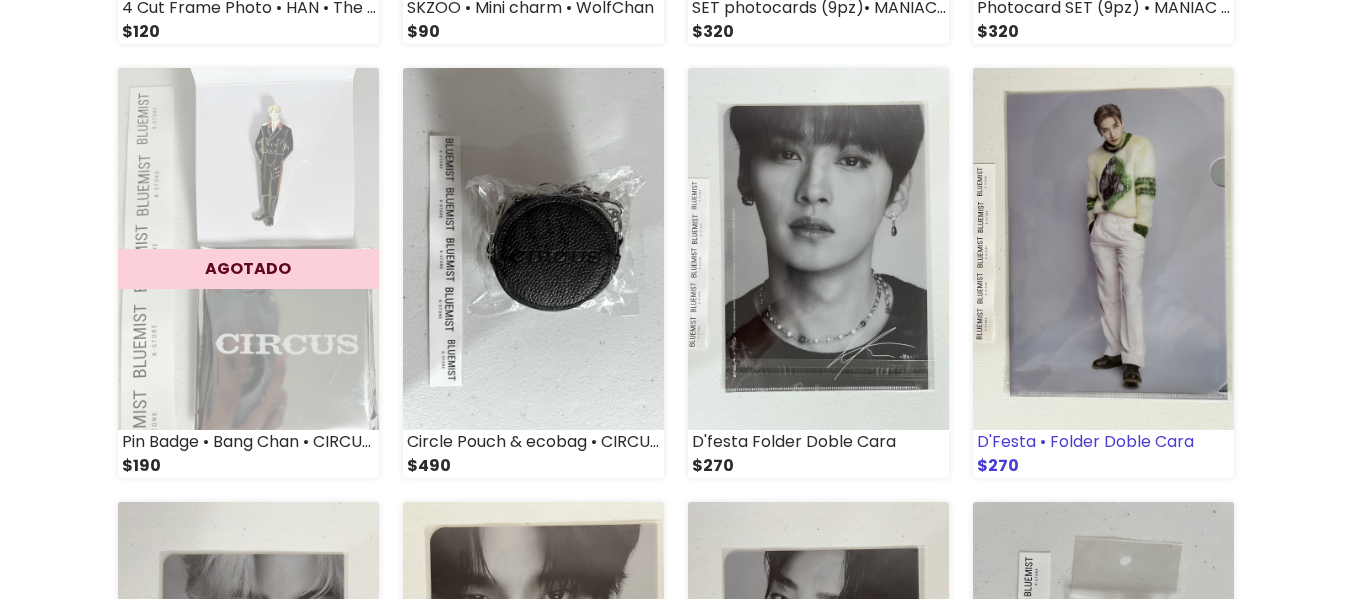drag, startPoint x: 1169, startPoint y: 242, endPoint x: 1039, endPoint y: 177, distance: 145.34442 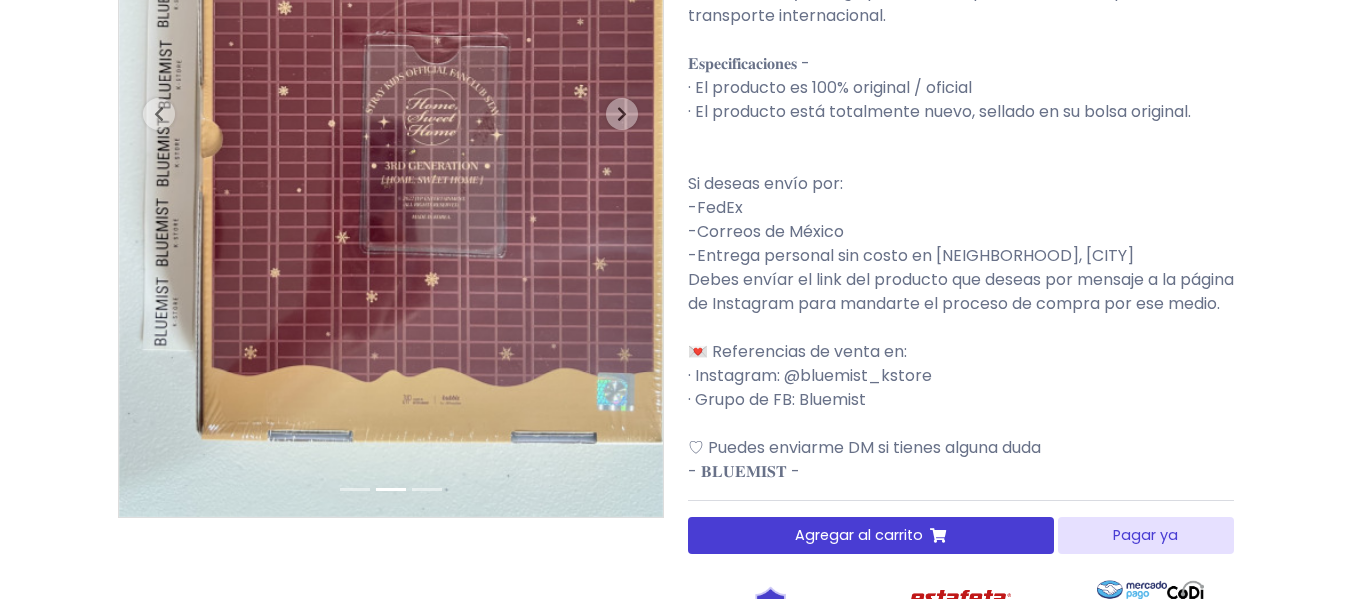 scroll, scrollTop: 400, scrollLeft: 0, axis: vertical 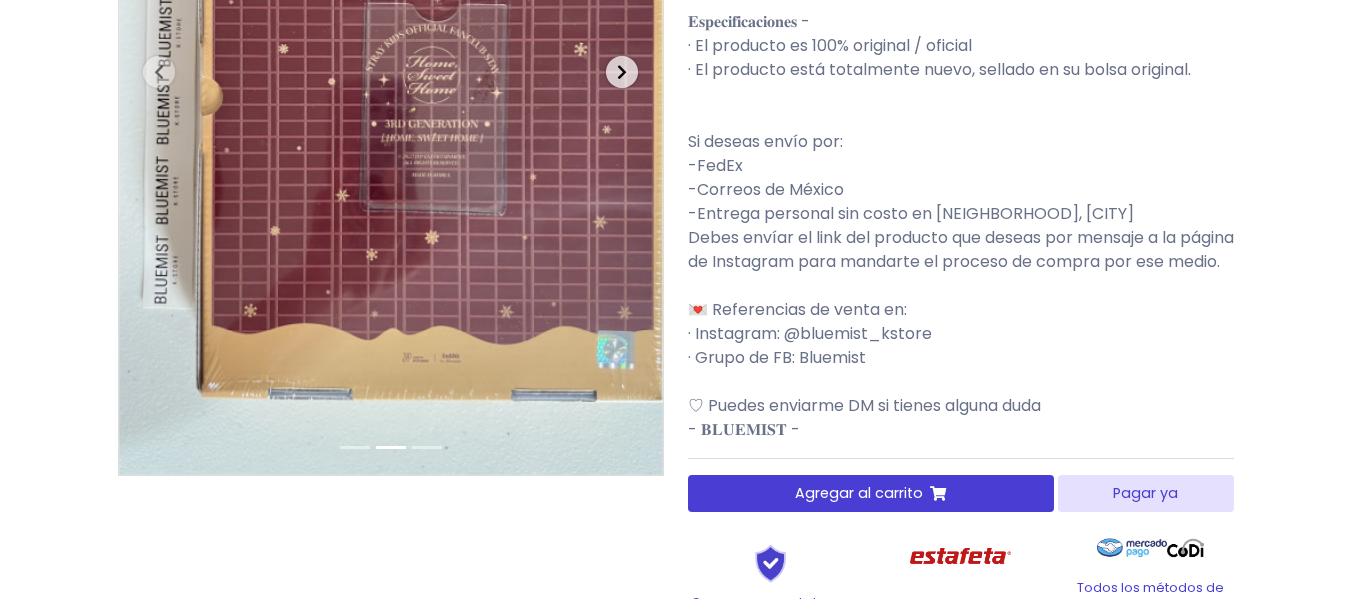 click at bounding box center (622, 72) 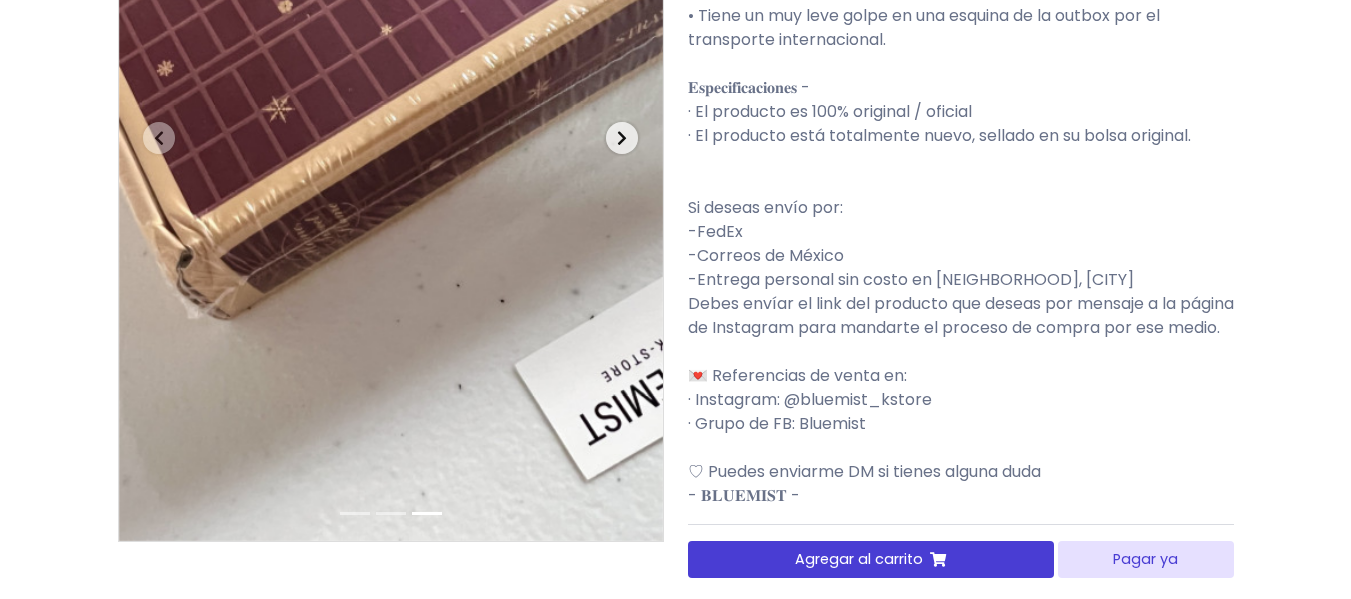 scroll, scrollTop: 300, scrollLeft: 0, axis: vertical 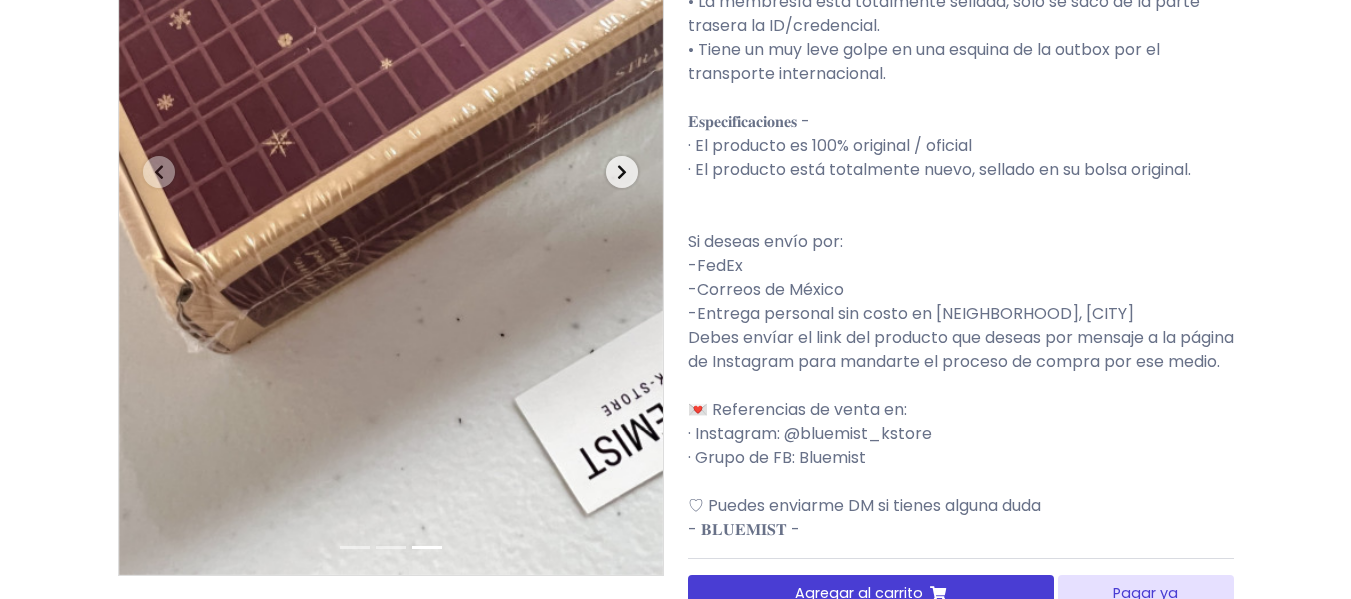 click at bounding box center [622, 172] 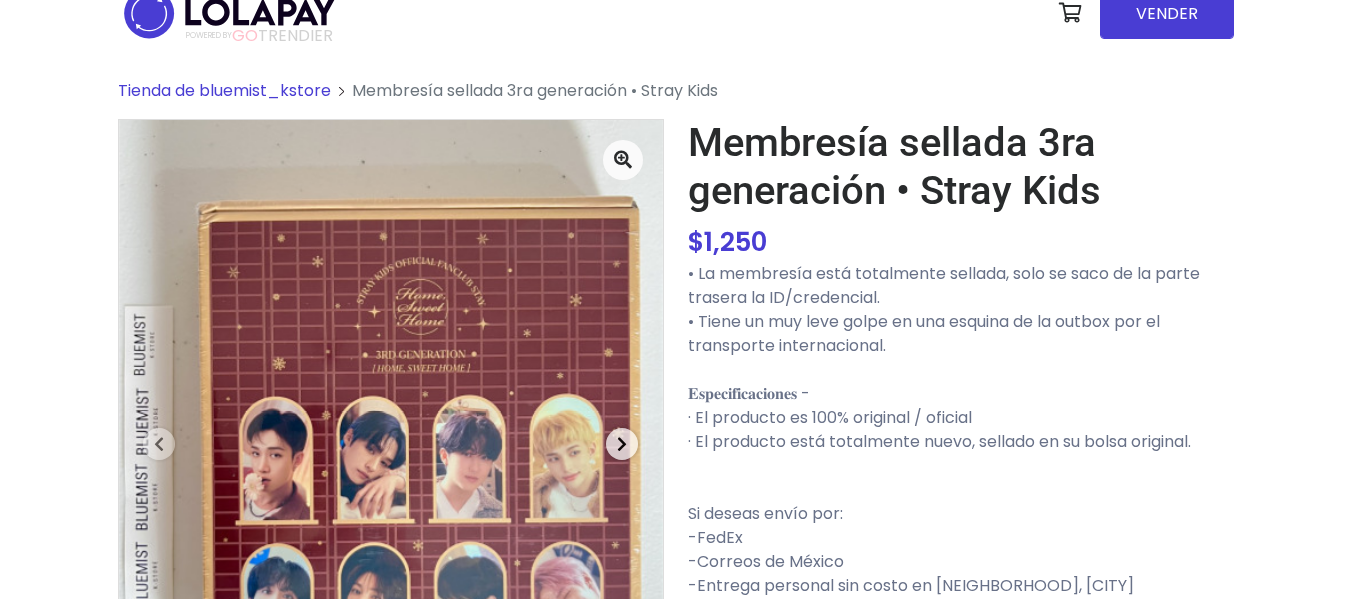 scroll, scrollTop: 0, scrollLeft: 0, axis: both 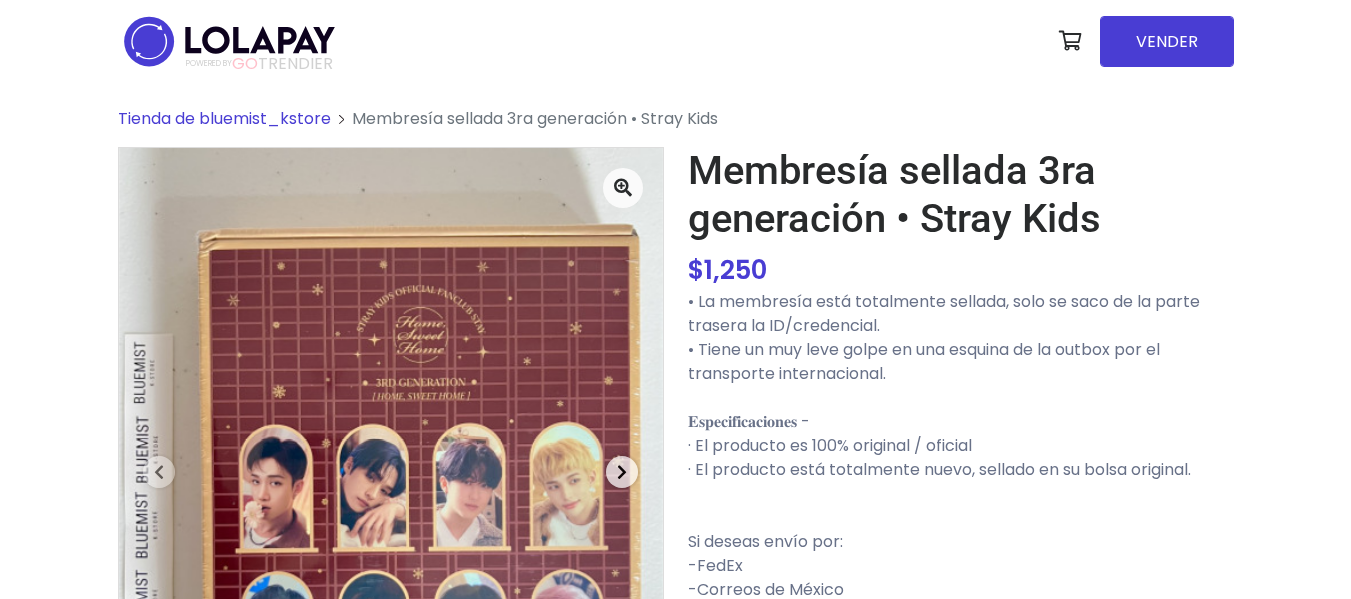 click at bounding box center [622, 472] 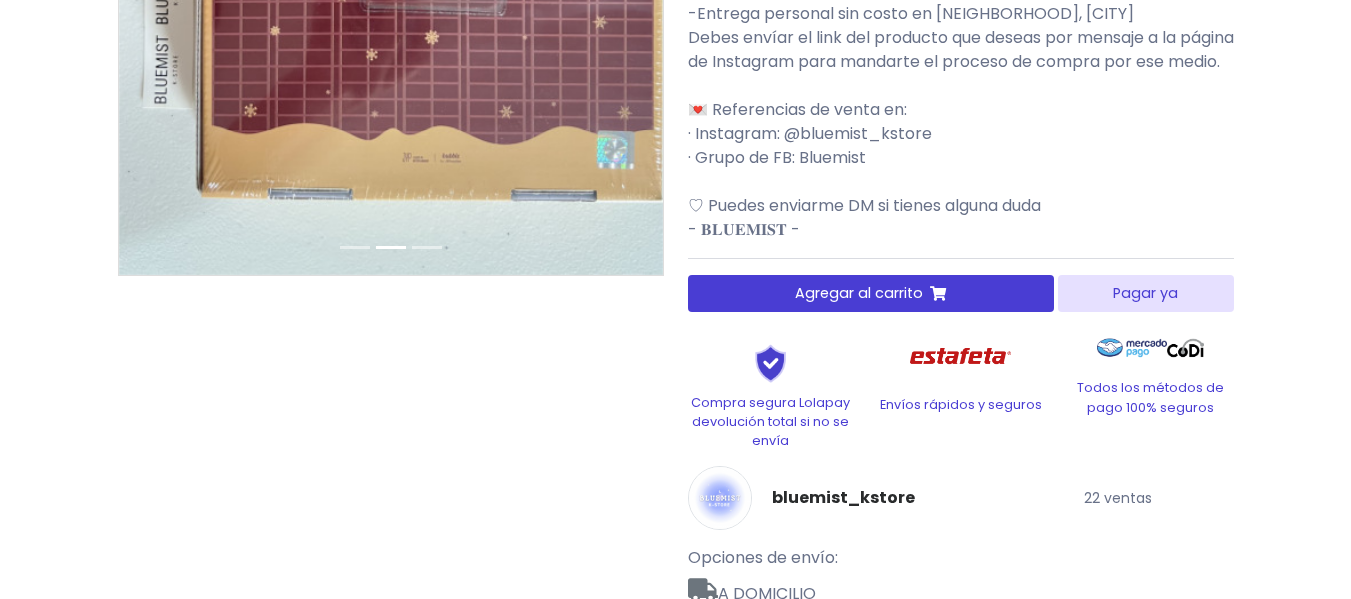 scroll, scrollTop: 300, scrollLeft: 0, axis: vertical 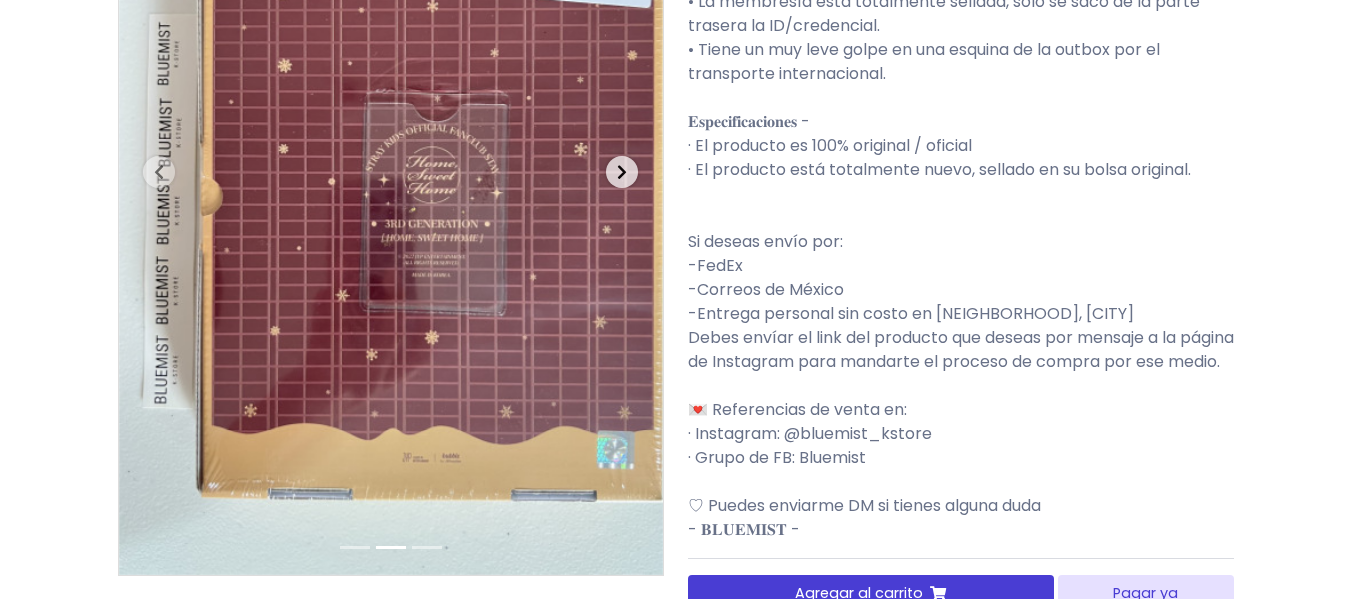 click at bounding box center [622, 172] 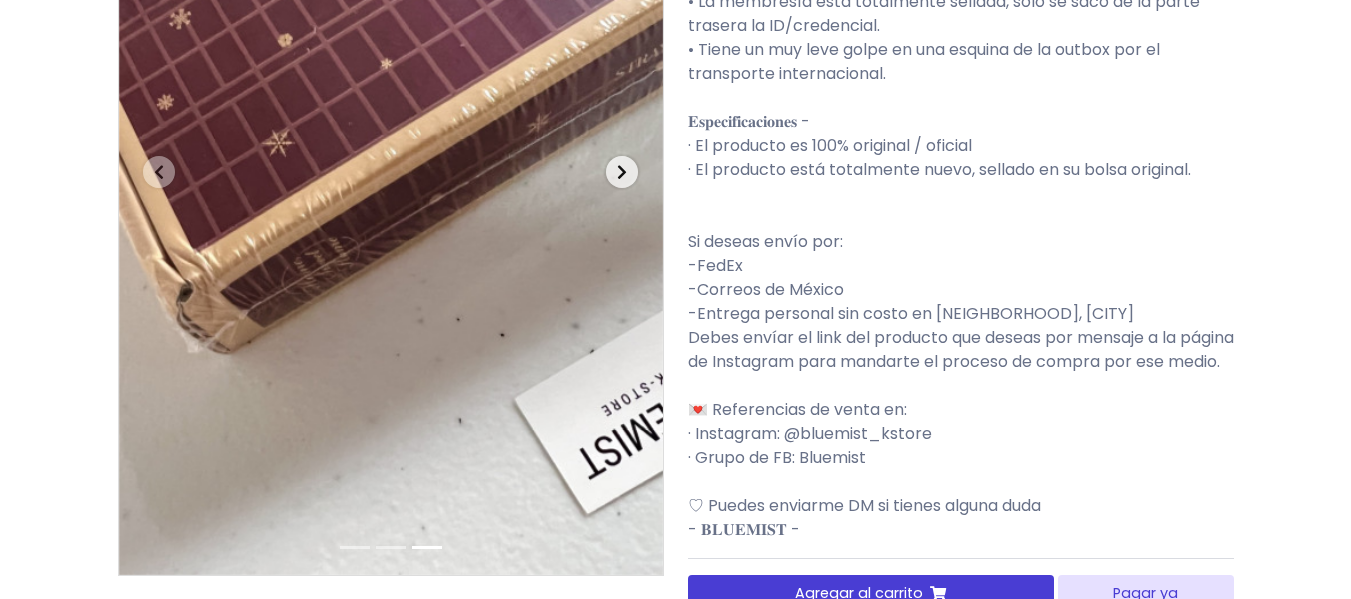 click at bounding box center [622, 172] 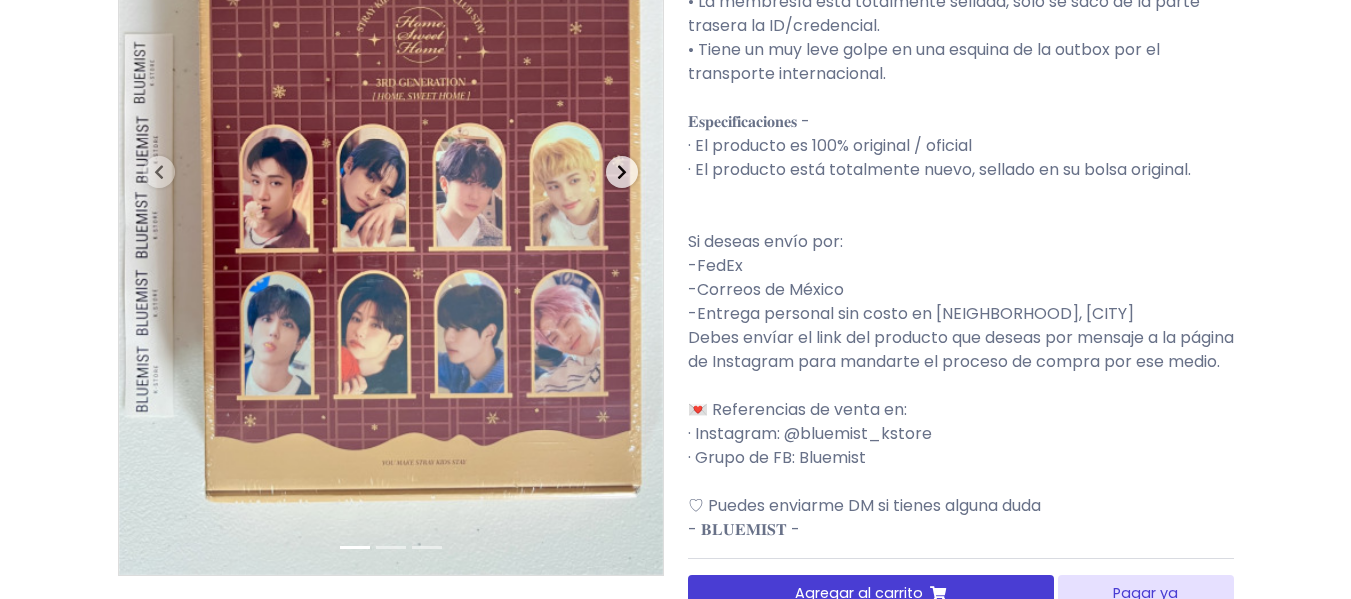 click at bounding box center (622, 172) 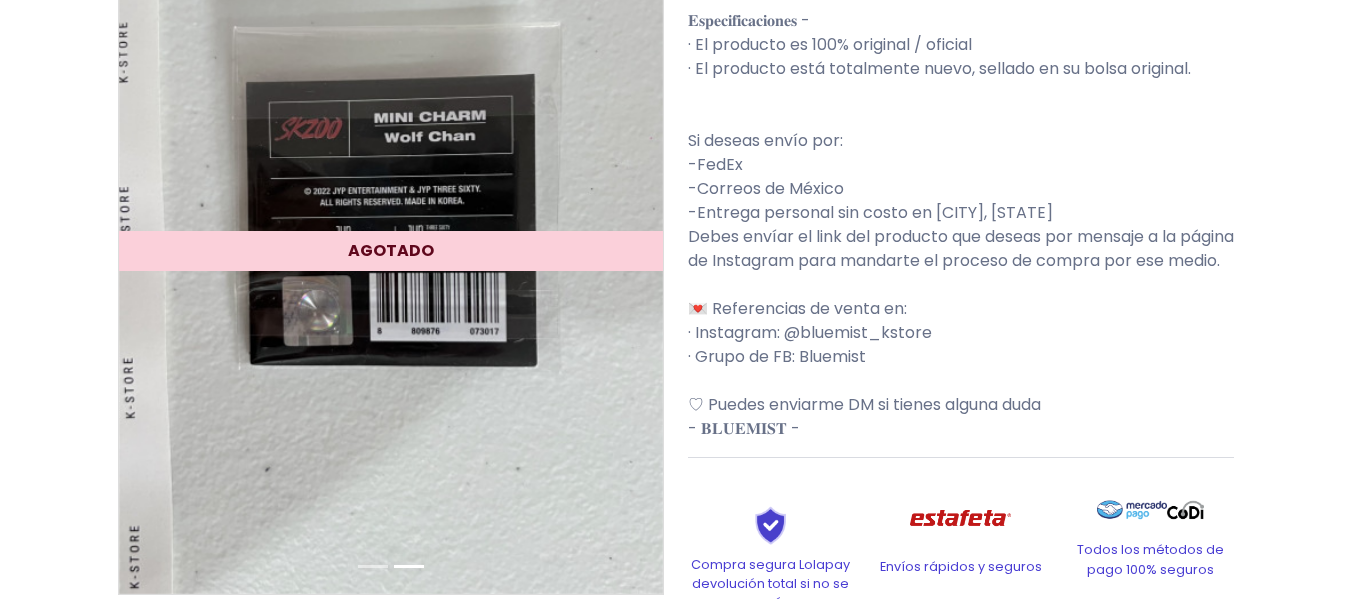scroll, scrollTop: 300, scrollLeft: 0, axis: vertical 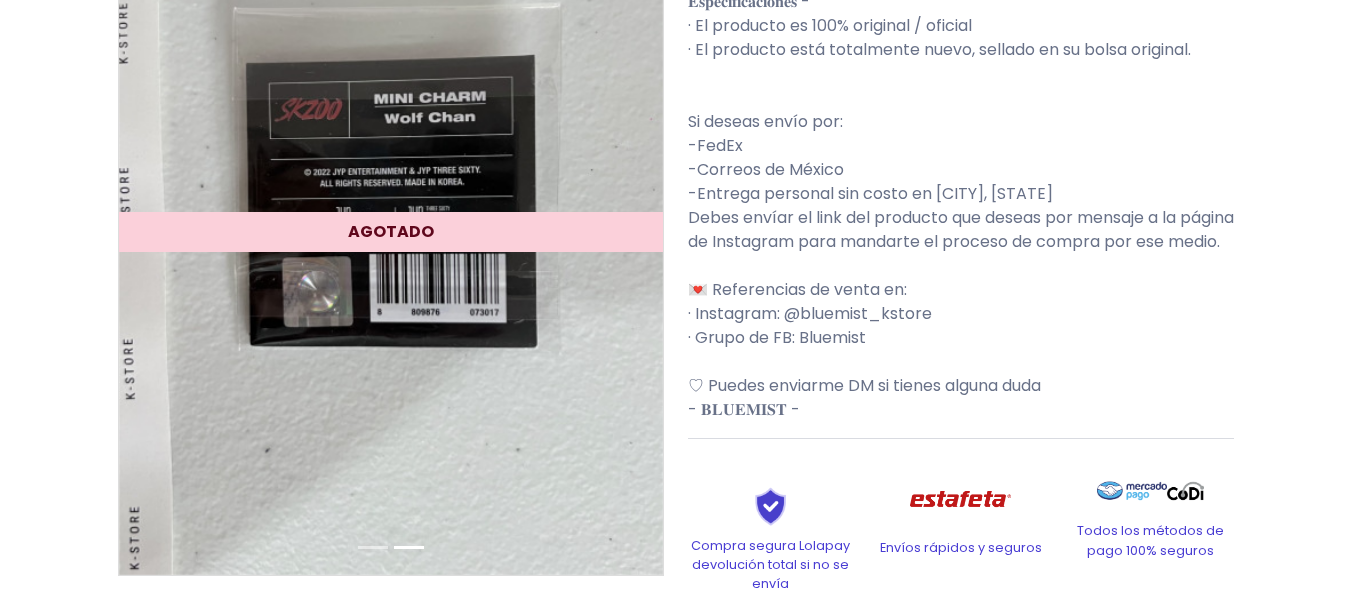 click at bounding box center (391, 211) 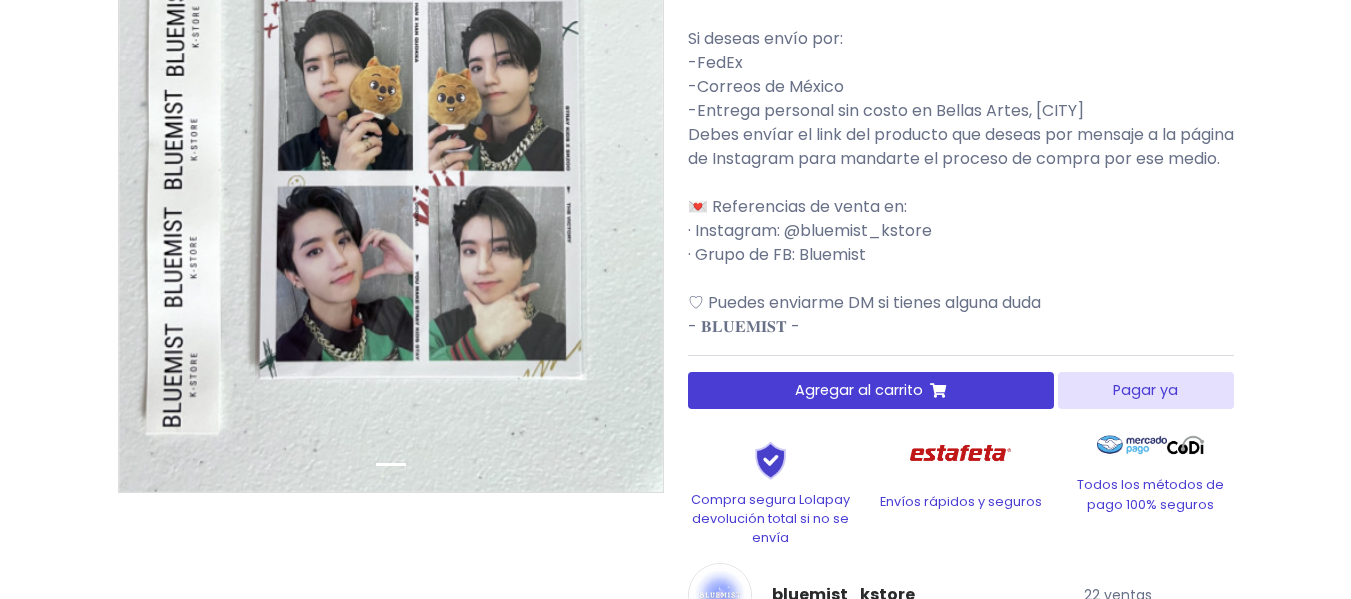 scroll, scrollTop: 400, scrollLeft: 0, axis: vertical 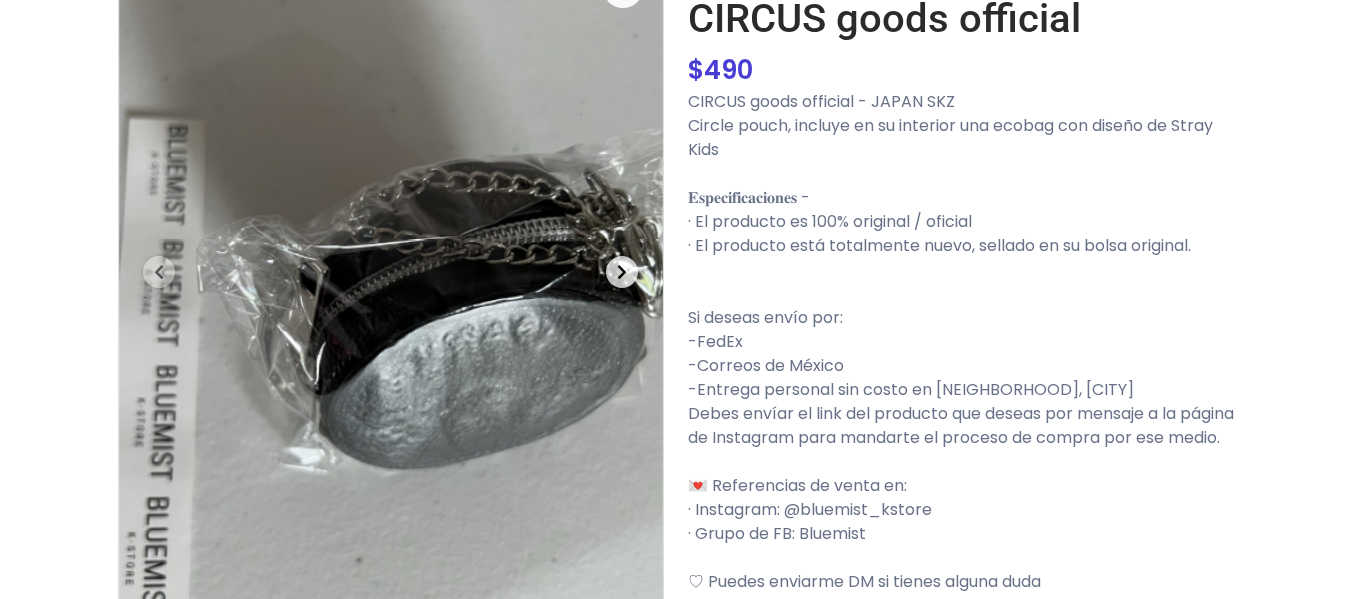click at bounding box center [622, 272] 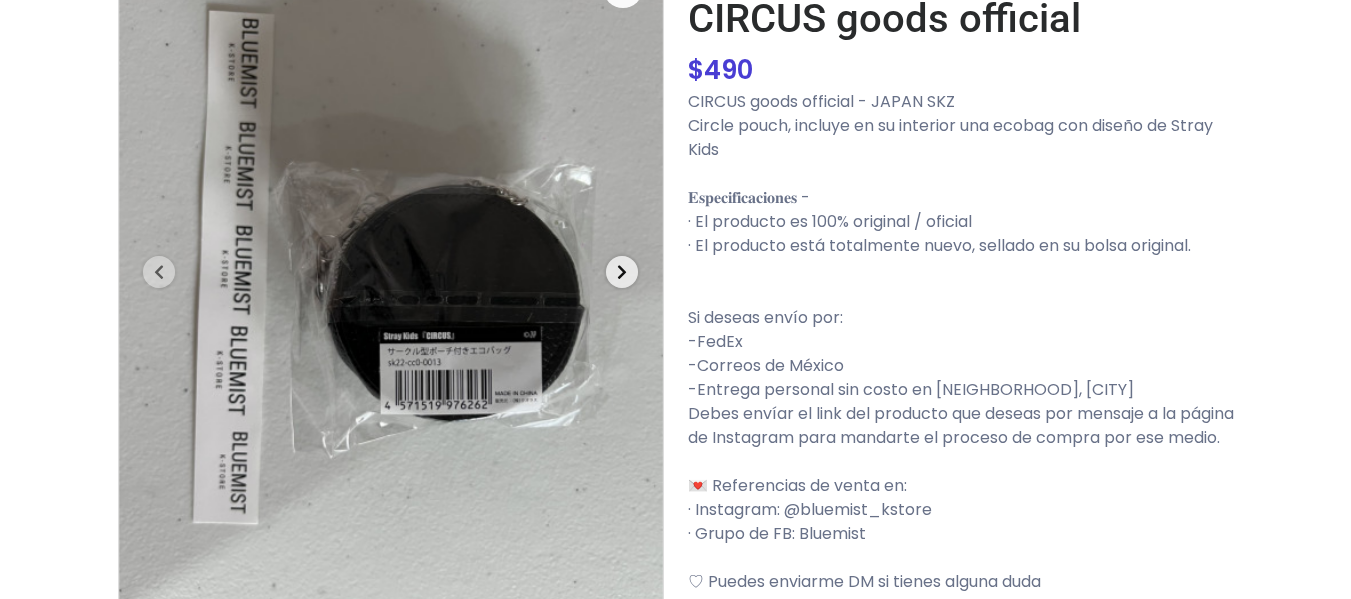 click at bounding box center [622, 272] 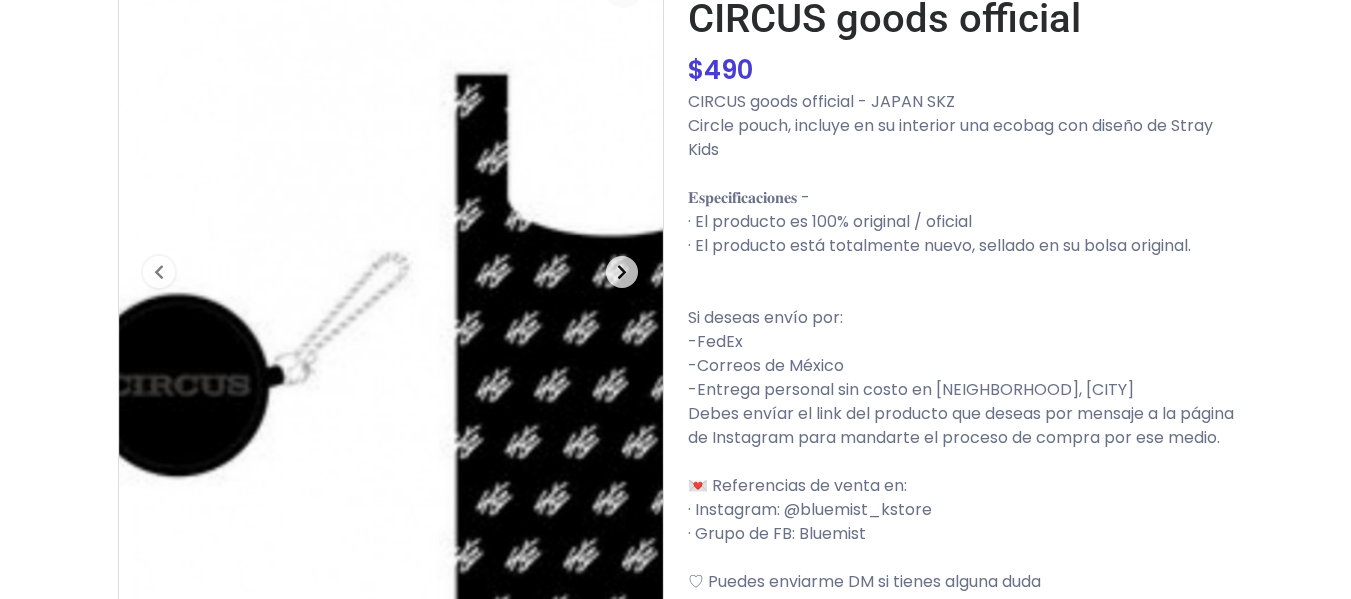 click at bounding box center [622, 272] 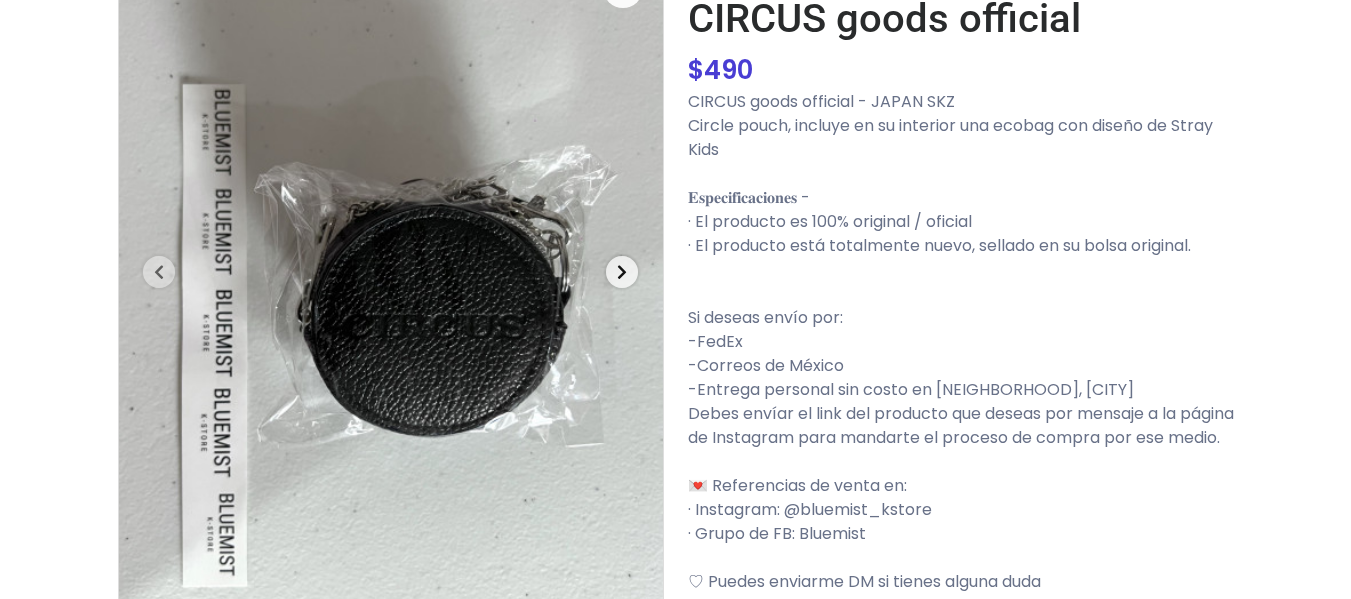 scroll, scrollTop: 300, scrollLeft: 0, axis: vertical 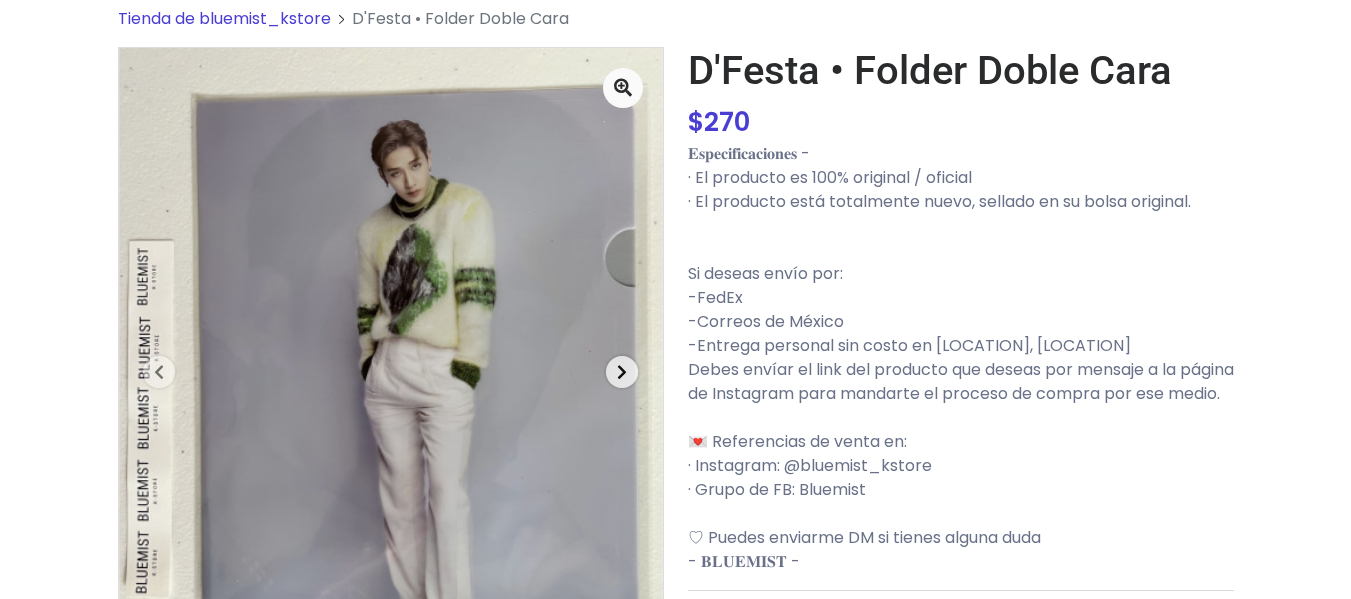 click at bounding box center [622, 372] 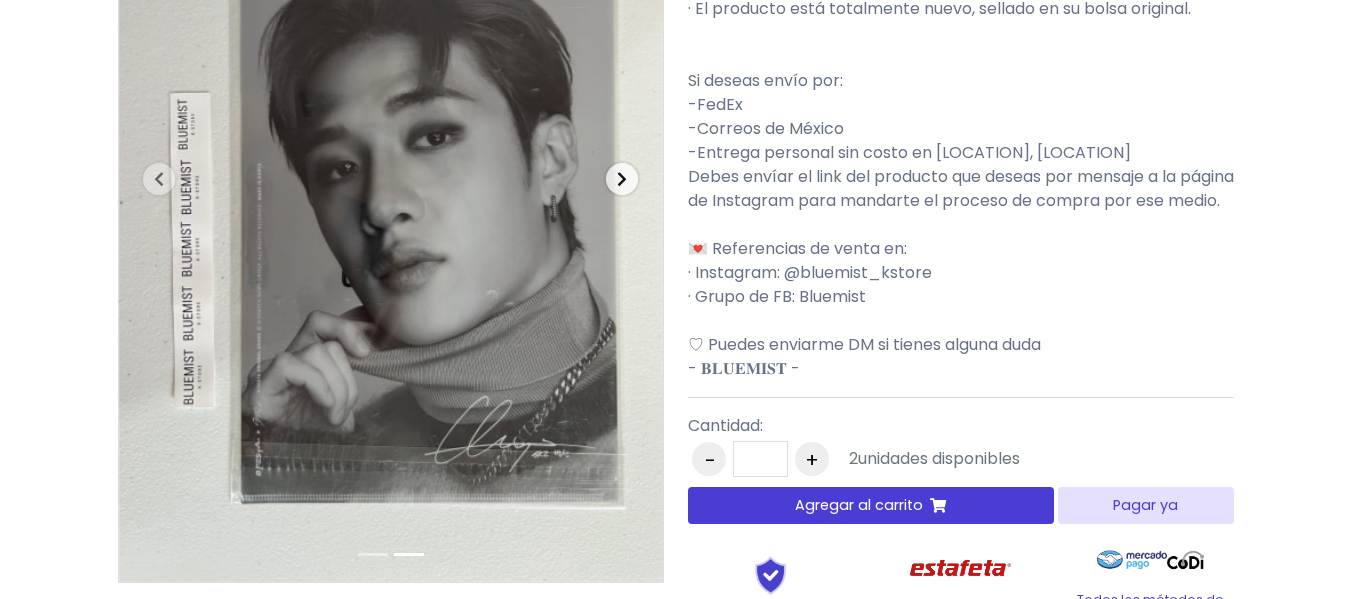 scroll, scrollTop: 300, scrollLeft: 0, axis: vertical 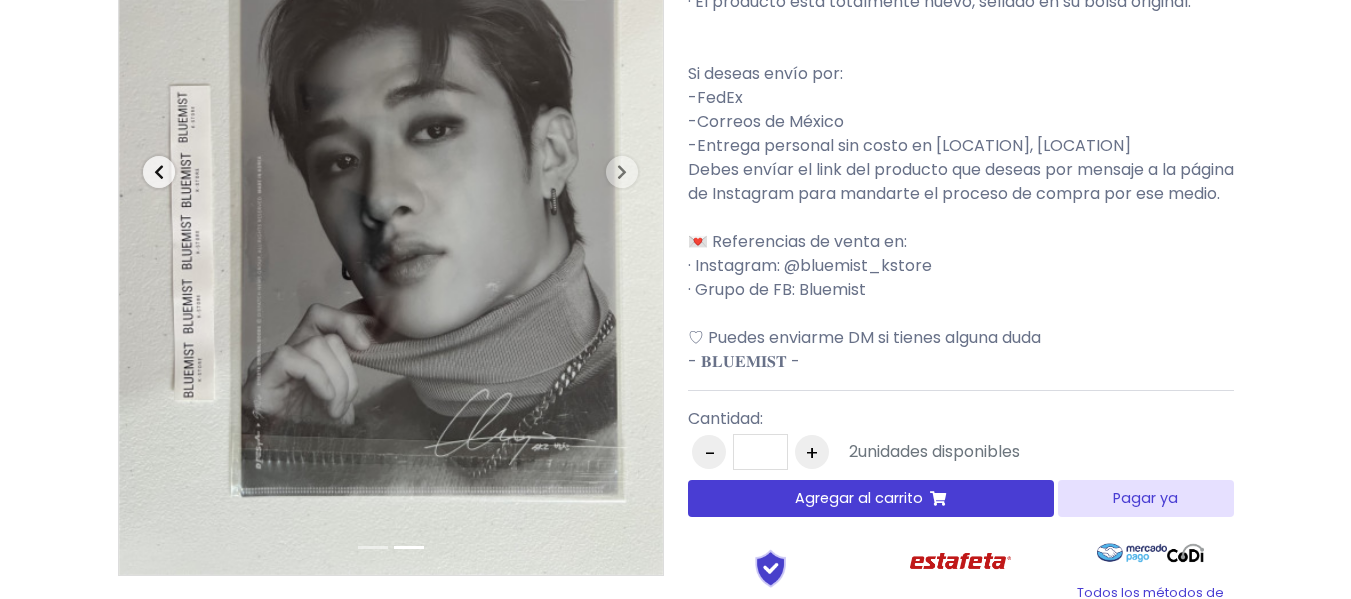 click at bounding box center (159, 172) 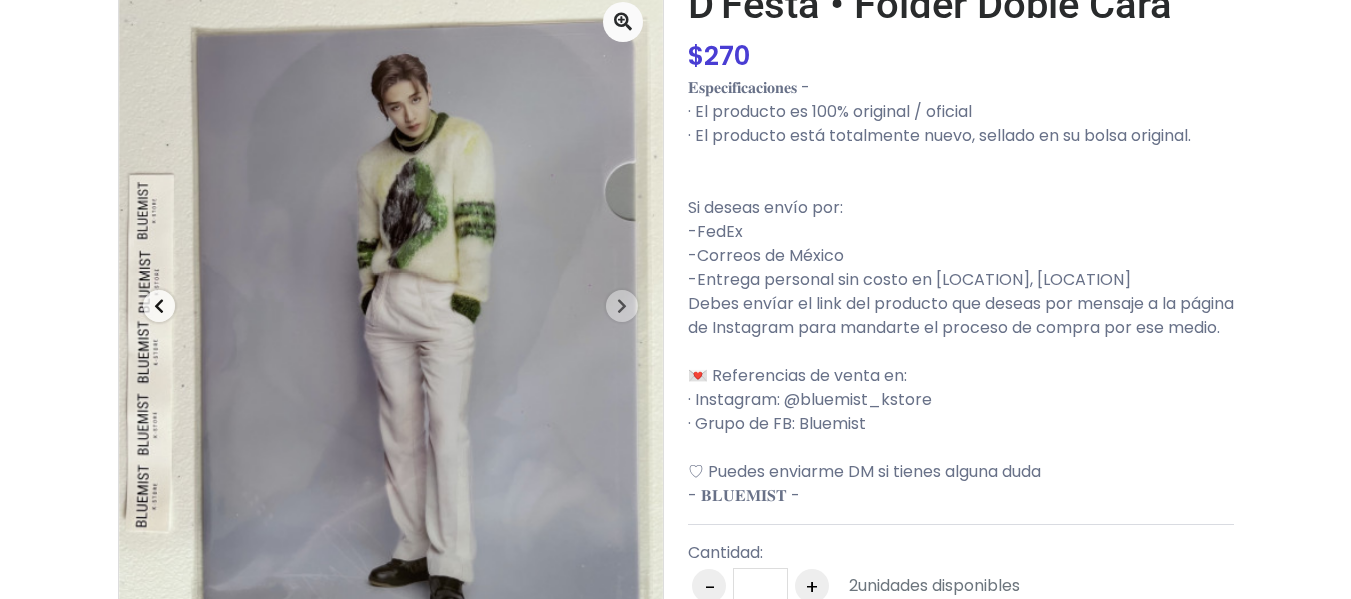 scroll, scrollTop: 200, scrollLeft: 0, axis: vertical 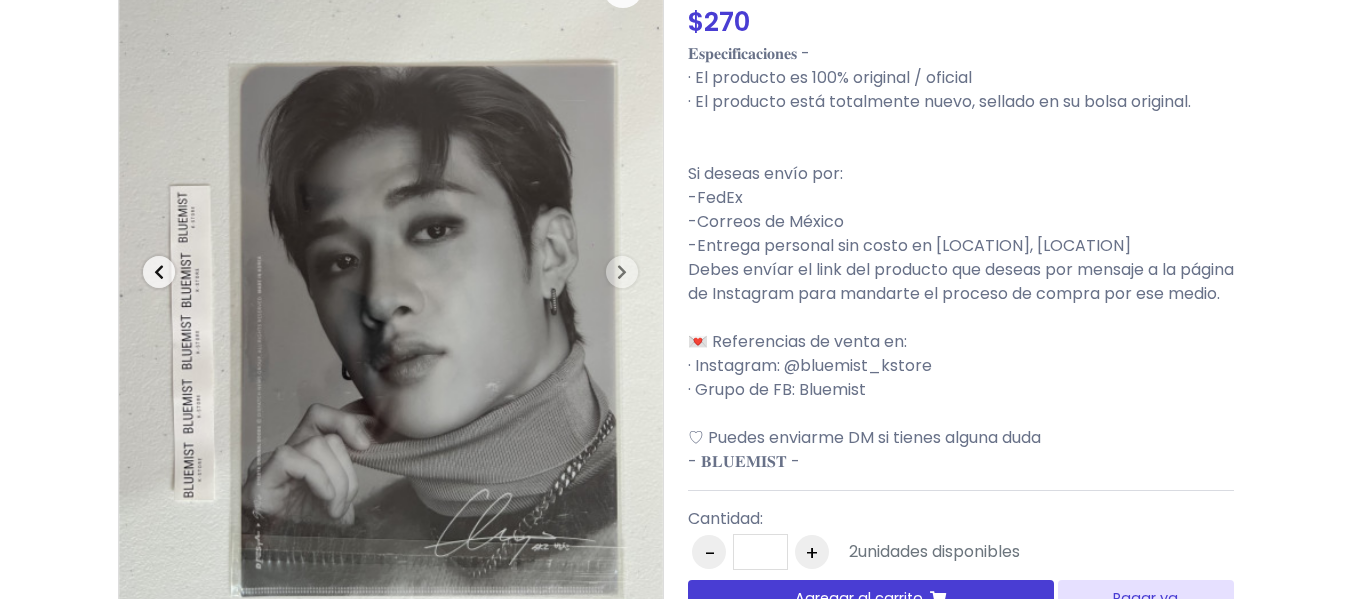 click at bounding box center [159, 272] 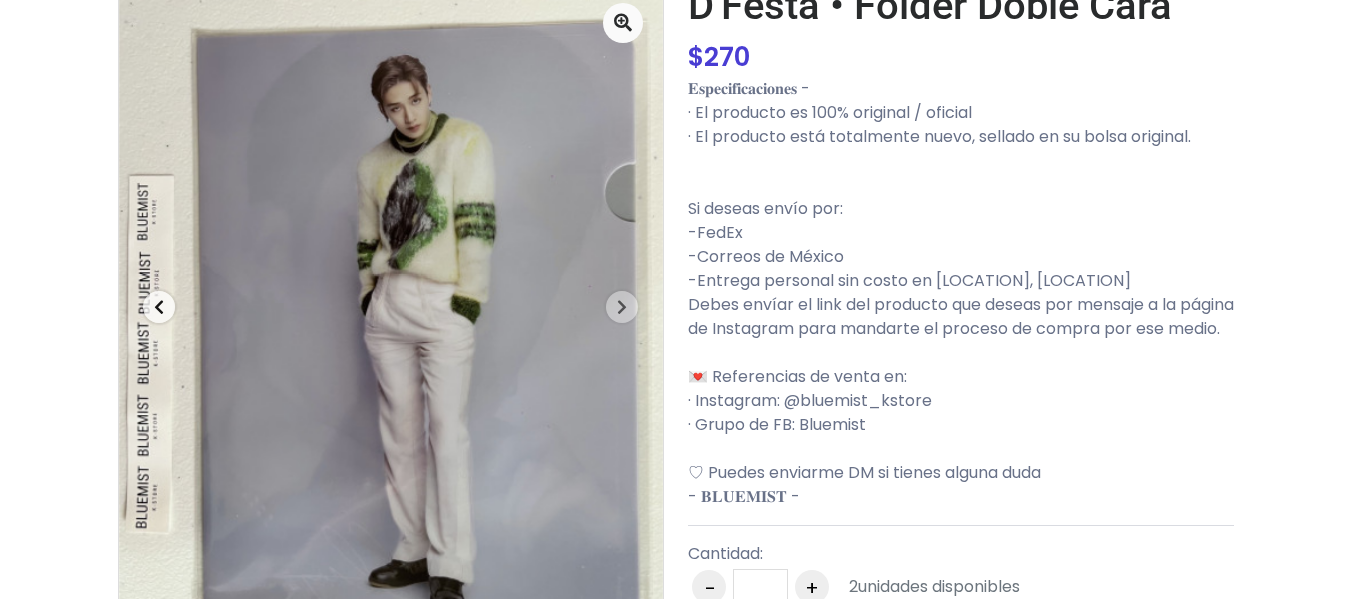 scroll, scrollTop: 200, scrollLeft: 0, axis: vertical 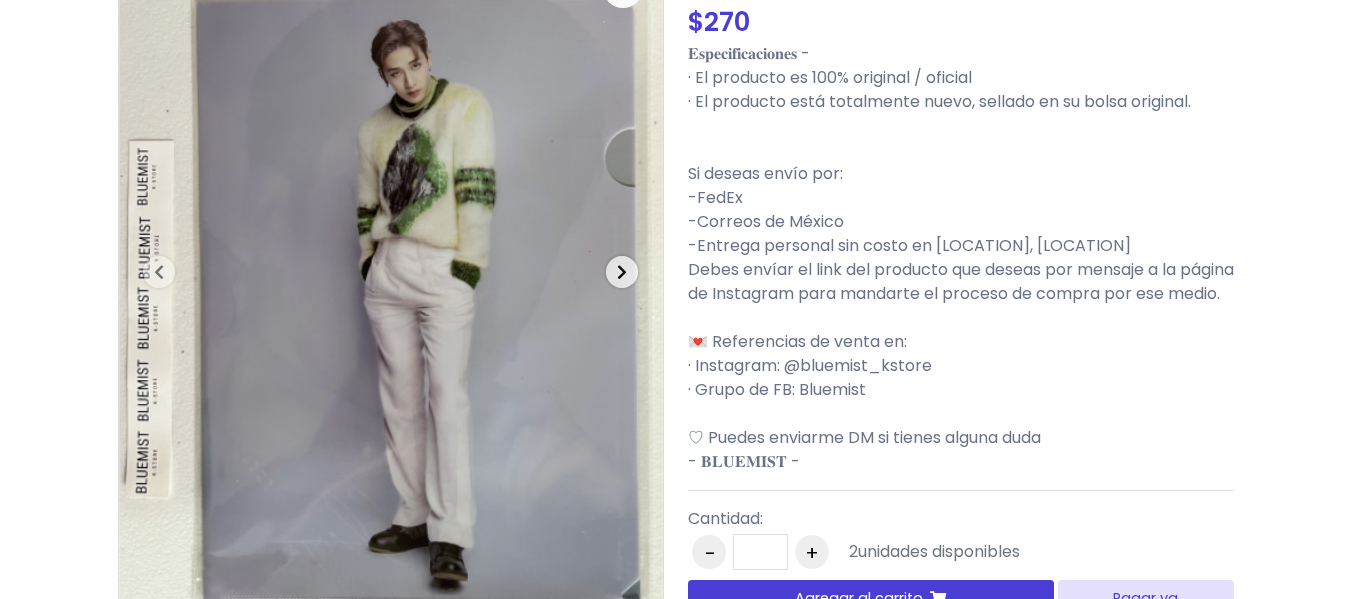 click at bounding box center (622, 272) 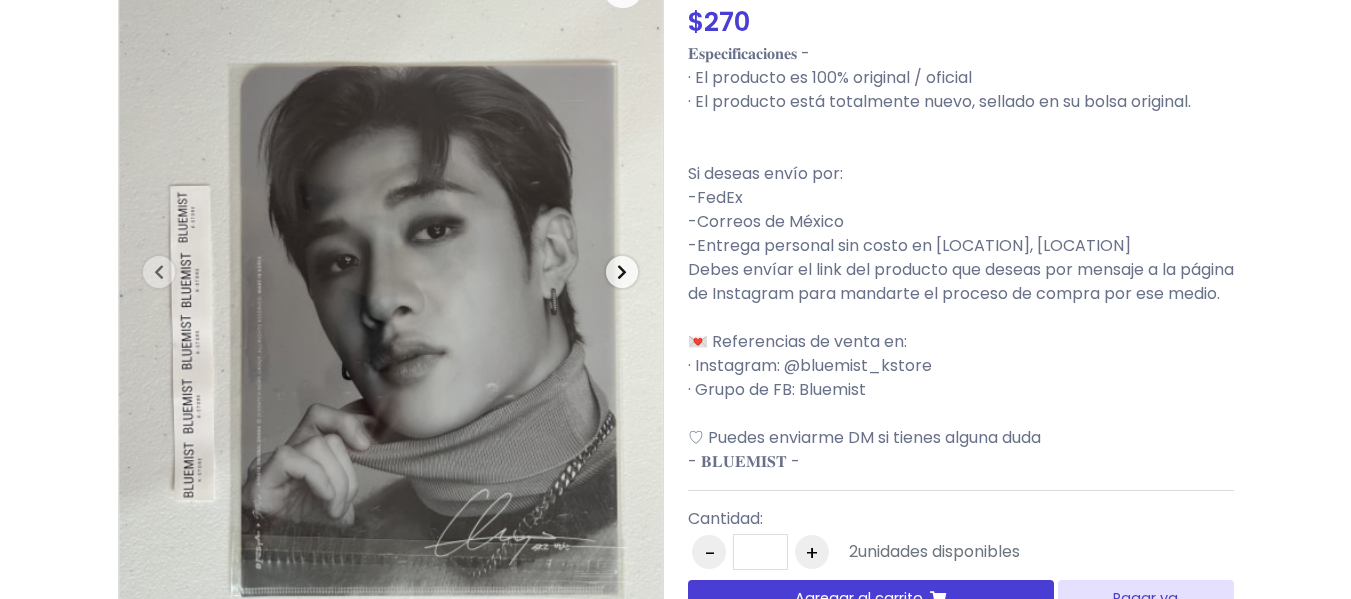 click at bounding box center (622, 272) 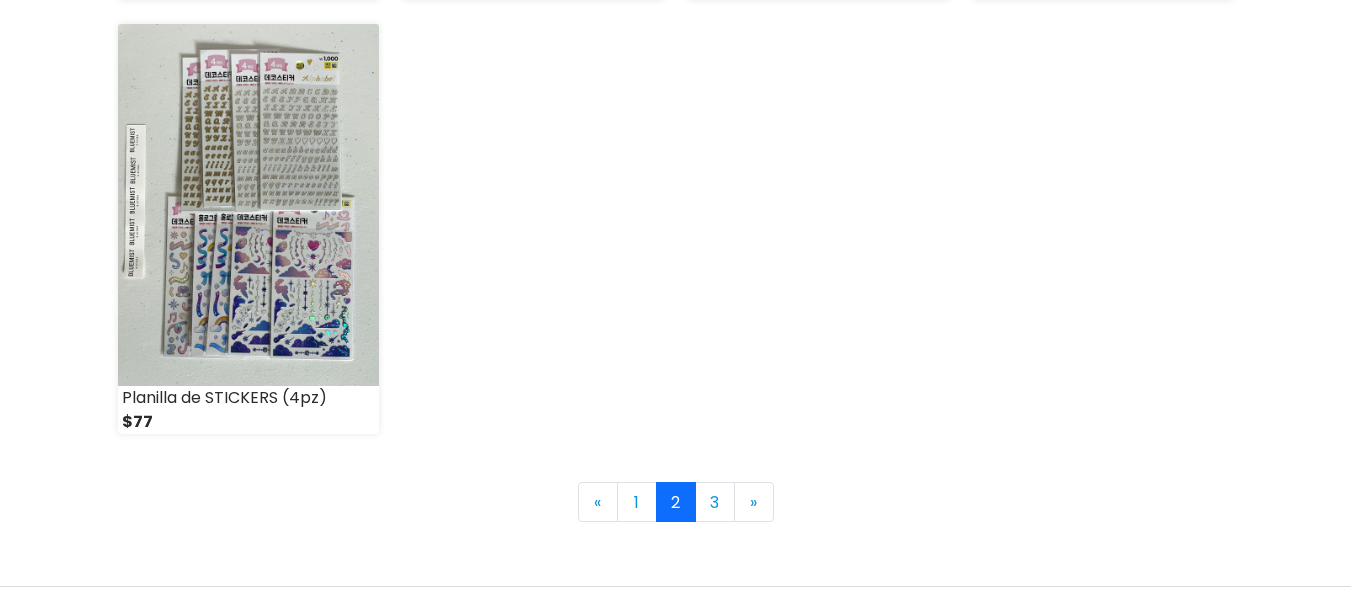 scroll, scrollTop: 3115, scrollLeft: 0, axis: vertical 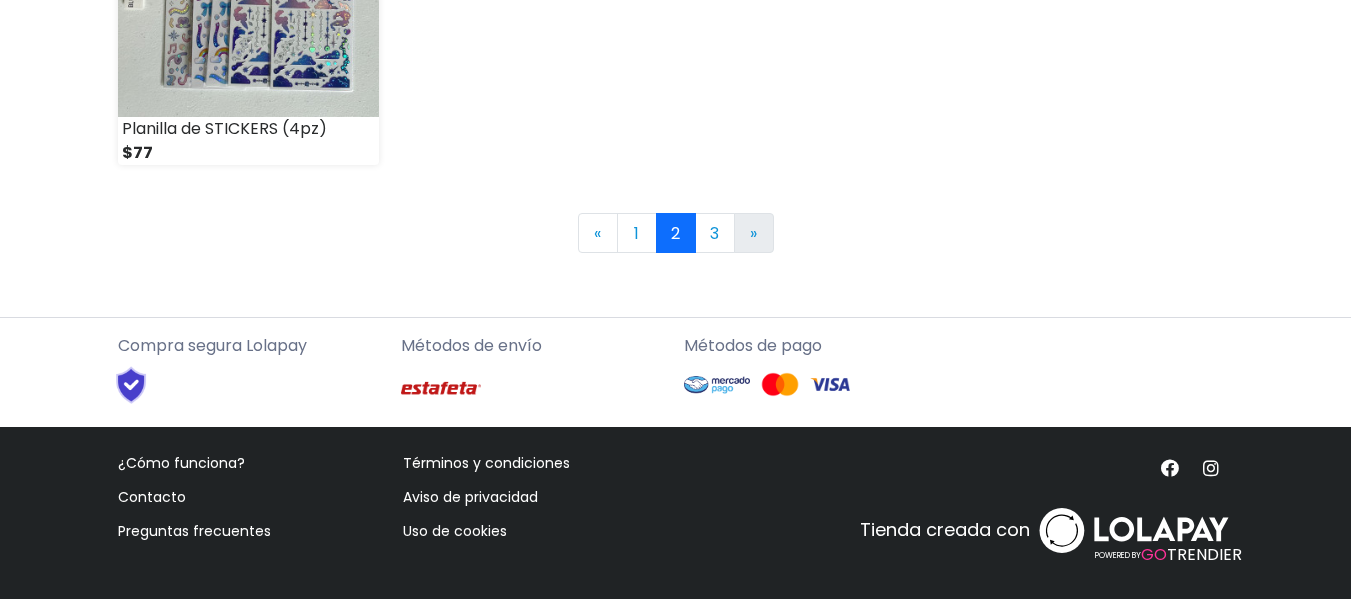 click on "»
Next" at bounding box center (754, 233) 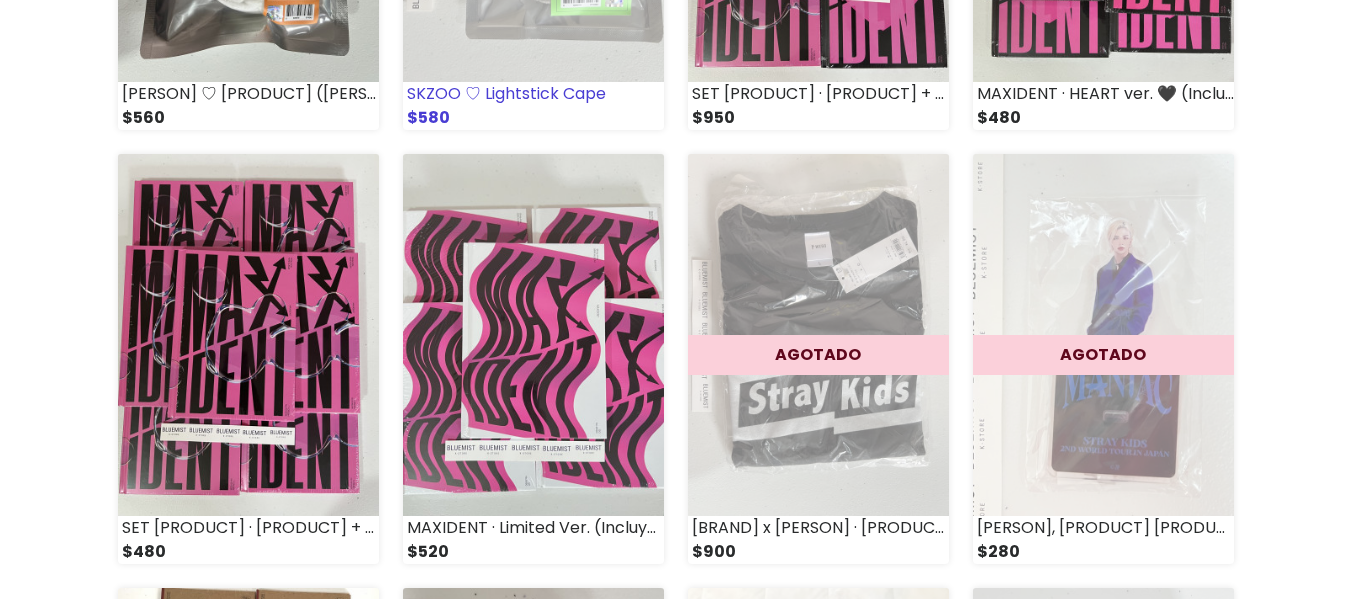 scroll, scrollTop: 700, scrollLeft: 0, axis: vertical 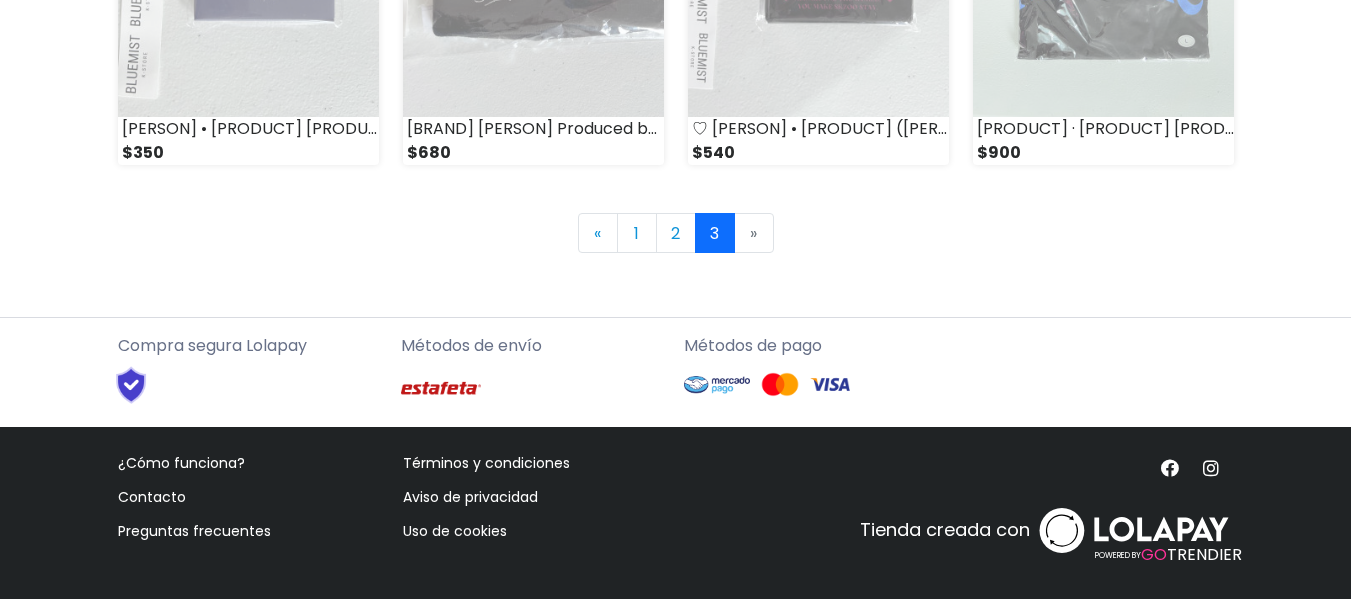 click on "»
Next" at bounding box center (754, 233) 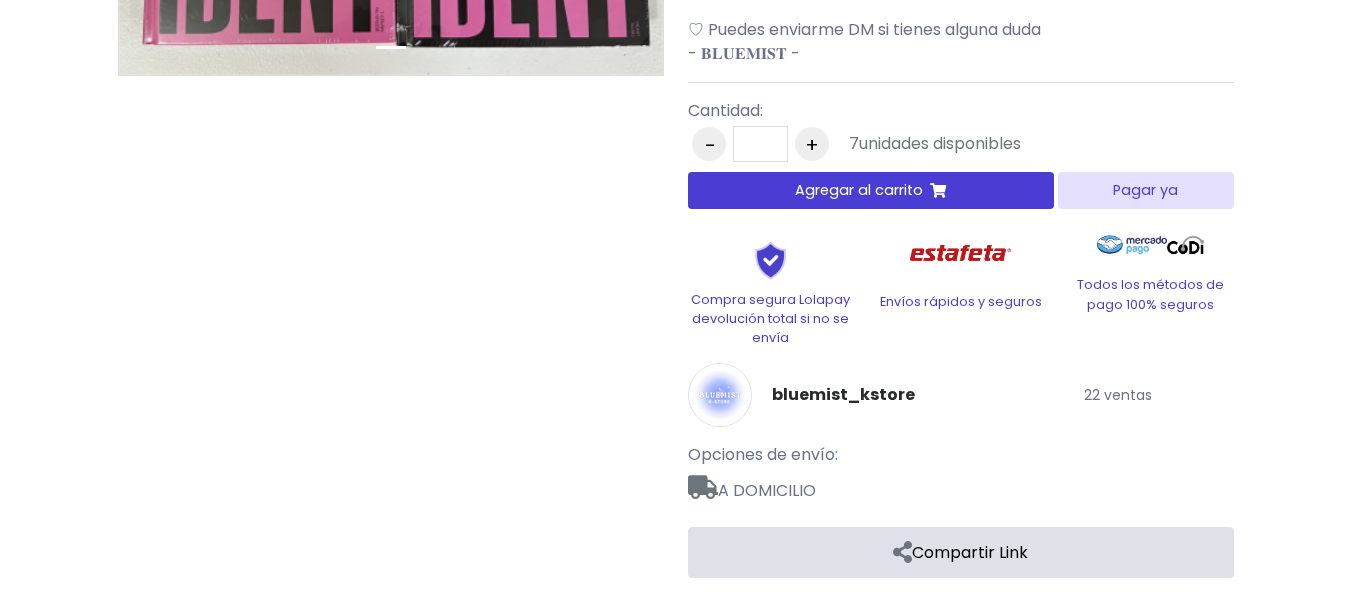 scroll, scrollTop: 835, scrollLeft: 0, axis: vertical 